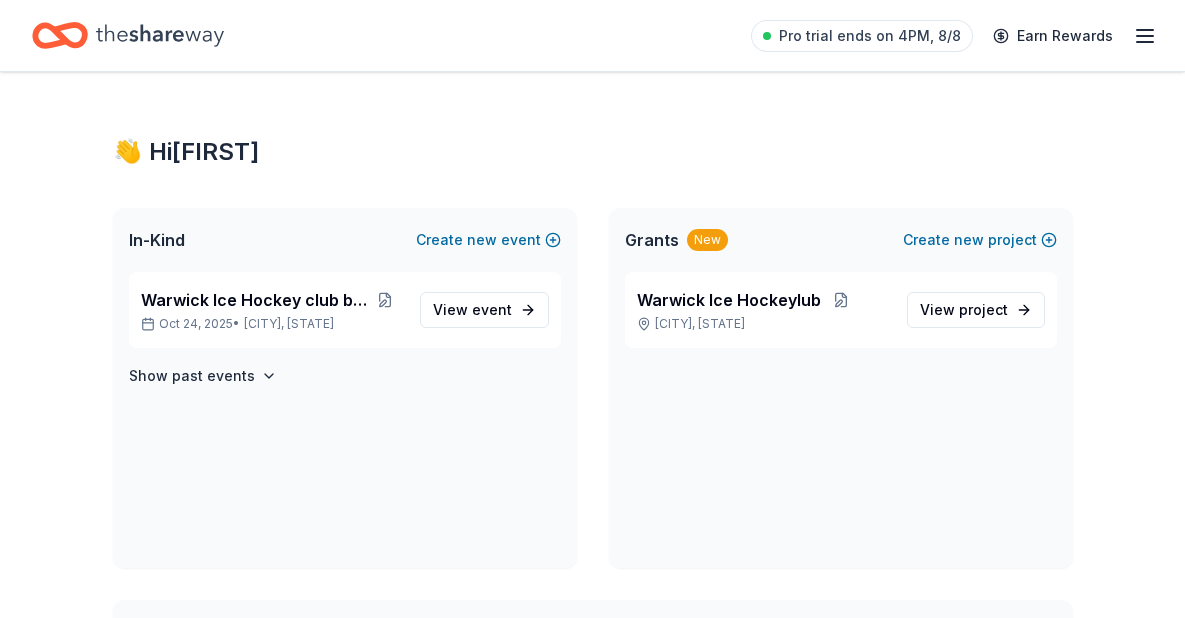 scroll, scrollTop: 0, scrollLeft: 0, axis: both 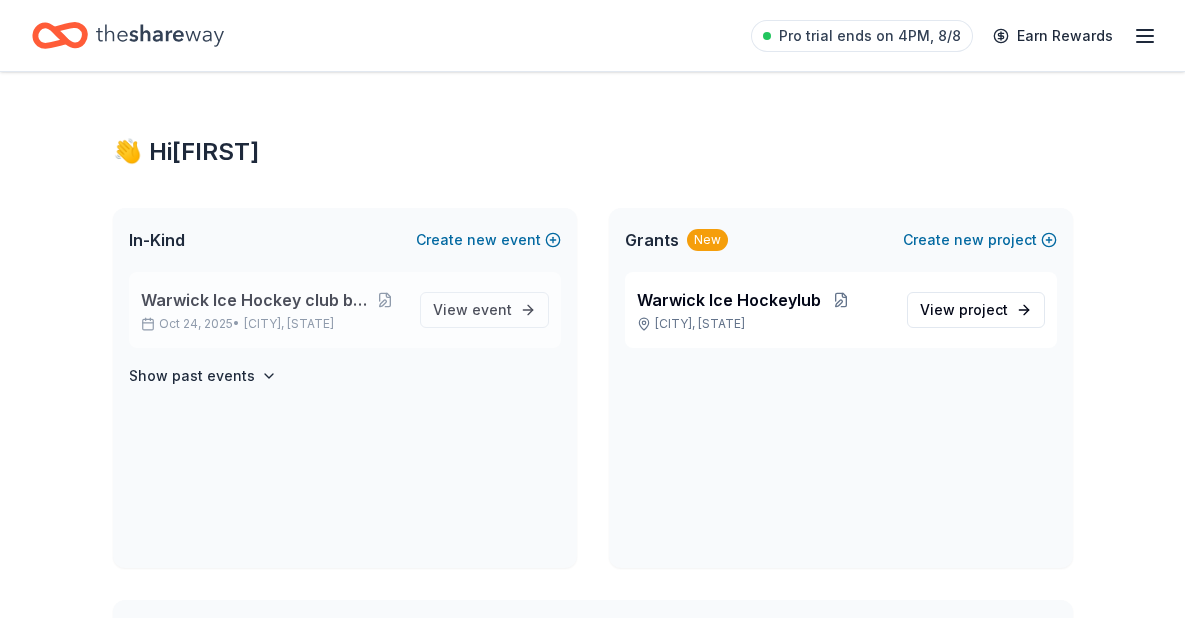 click on "Warwick Ice Hockey club bingo" at bounding box center [254, 300] 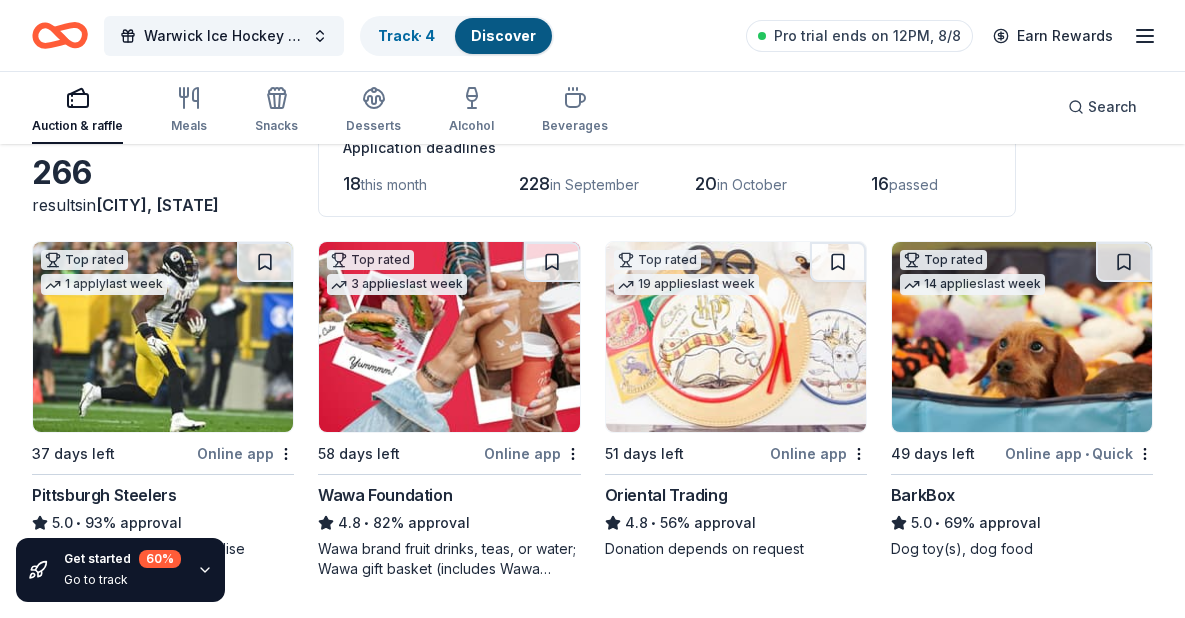 scroll, scrollTop: 128, scrollLeft: 0, axis: vertical 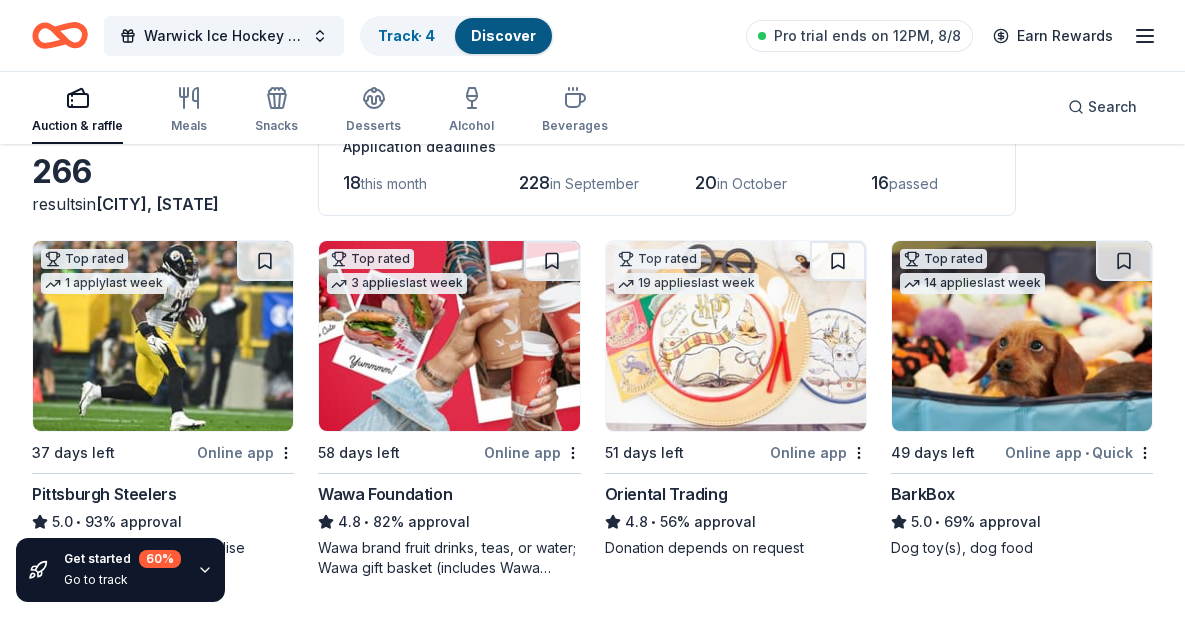 click at bounding box center [163, 336] 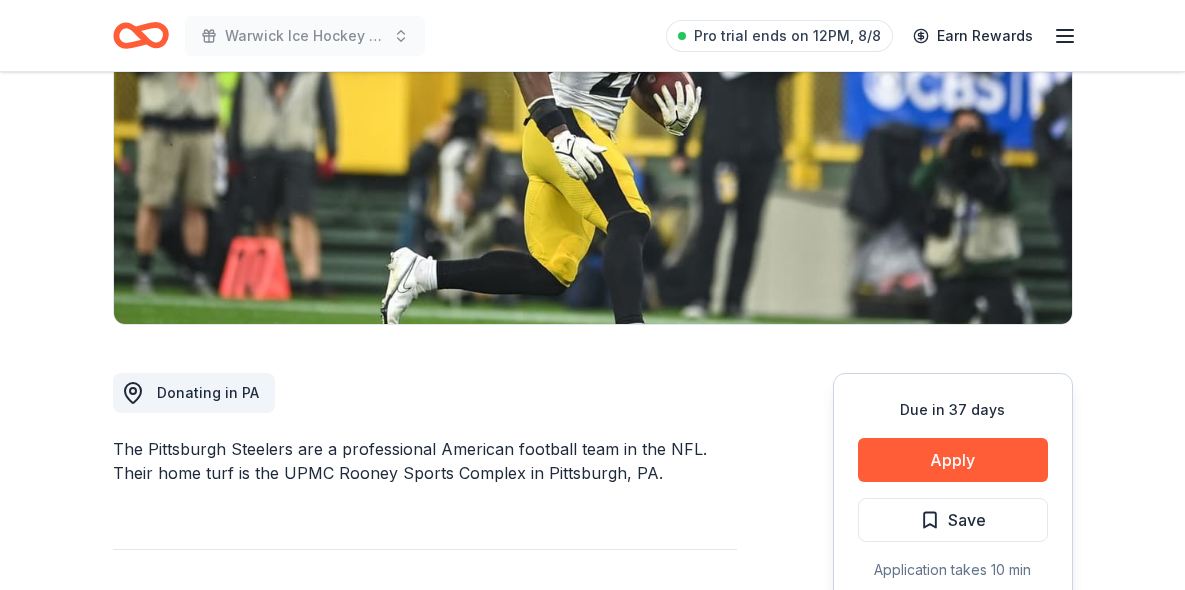 scroll, scrollTop: 298, scrollLeft: 0, axis: vertical 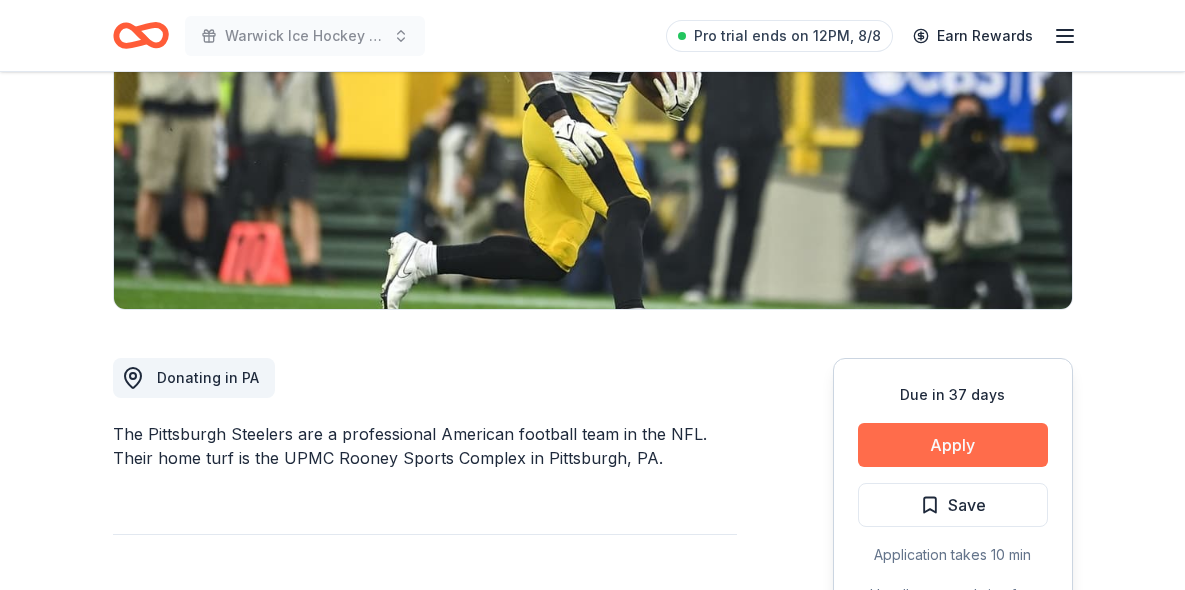 click on "Apply" at bounding box center [953, 445] 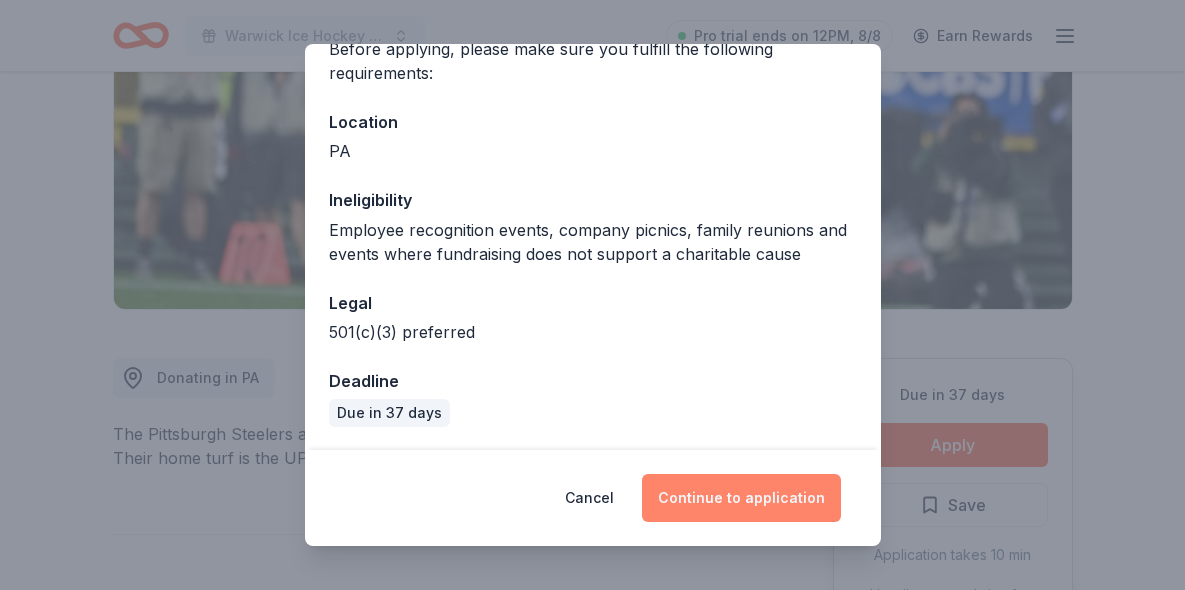 scroll, scrollTop: 175, scrollLeft: 0, axis: vertical 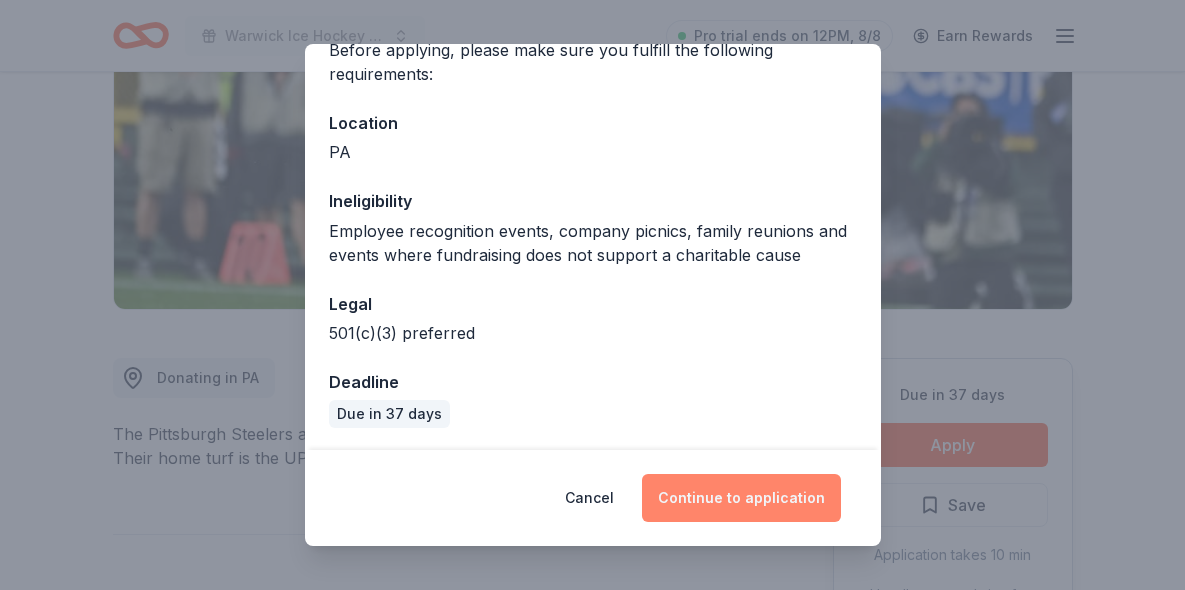 click on "Continue to application" at bounding box center [741, 498] 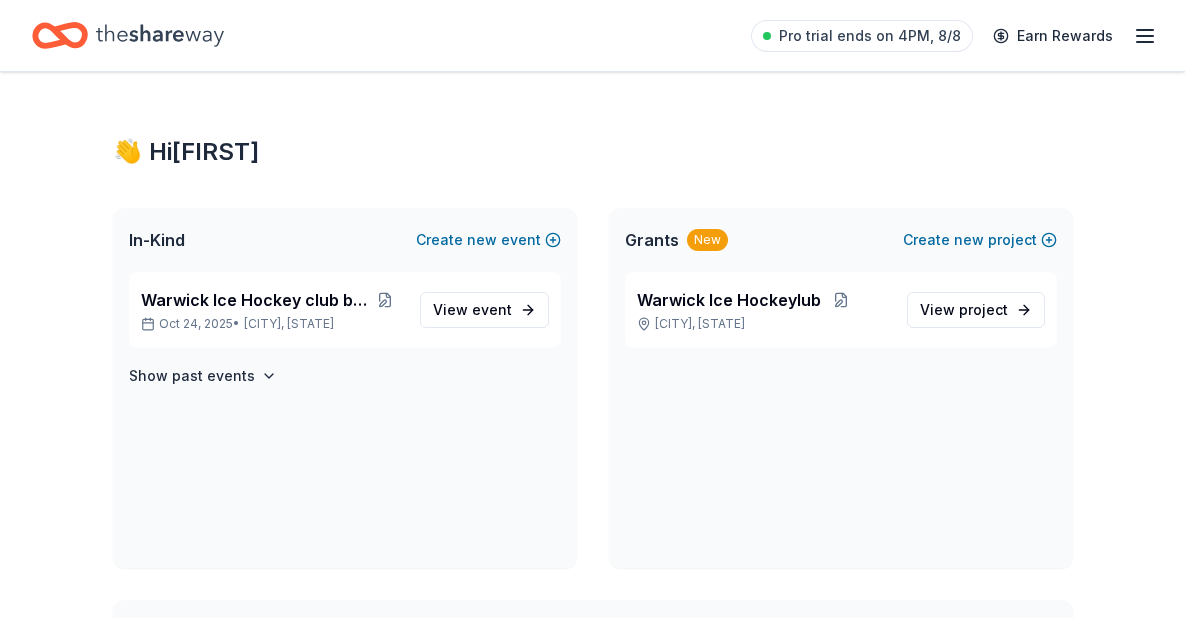 scroll, scrollTop: 0, scrollLeft: 0, axis: both 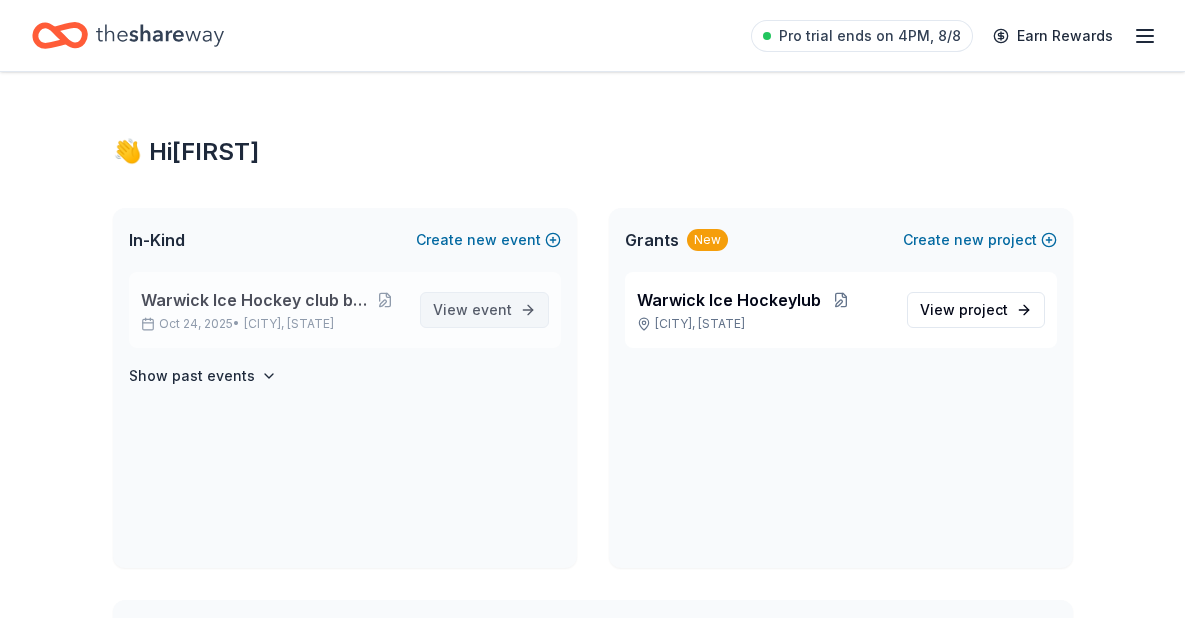 click on "View   event" at bounding box center [472, 310] 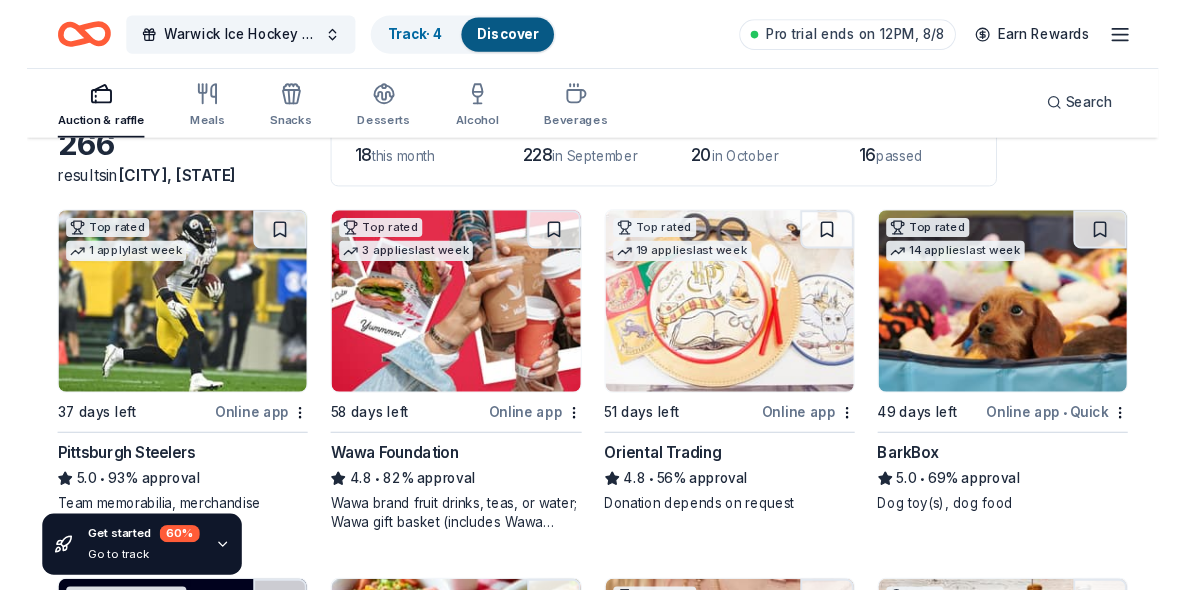 scroll, scrollTop: 149, scrollLeft: 0, axis: vertical 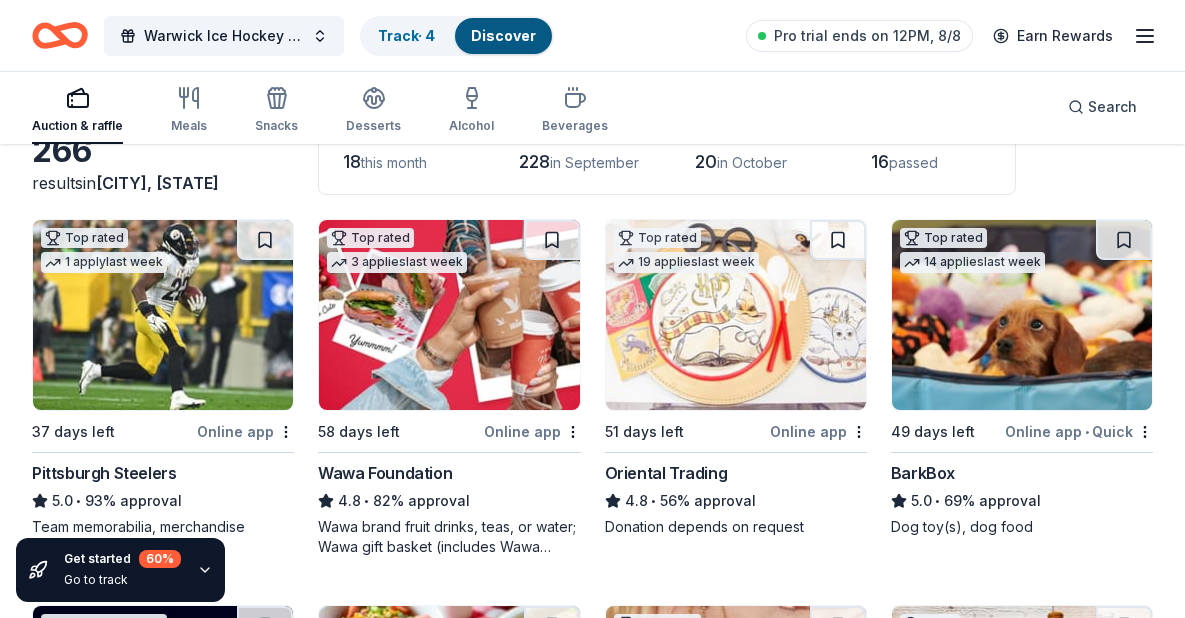 click on "Online app" at bounding box center (245, 431) 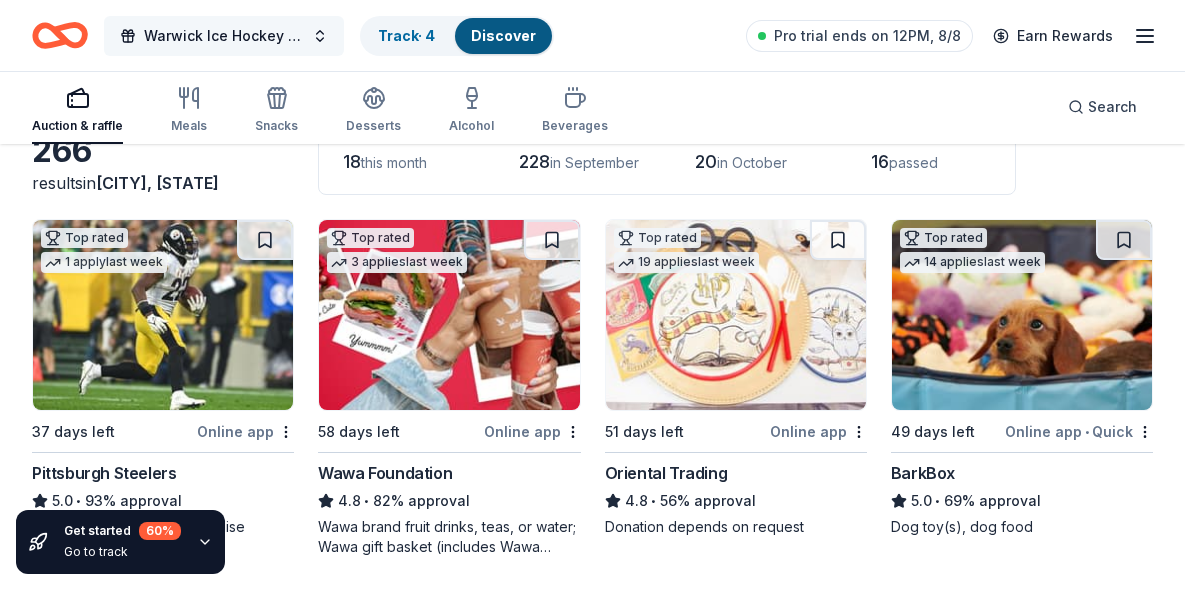 click on "Warwick Ice Hockey club bingo" at bounding box center (224, 36) 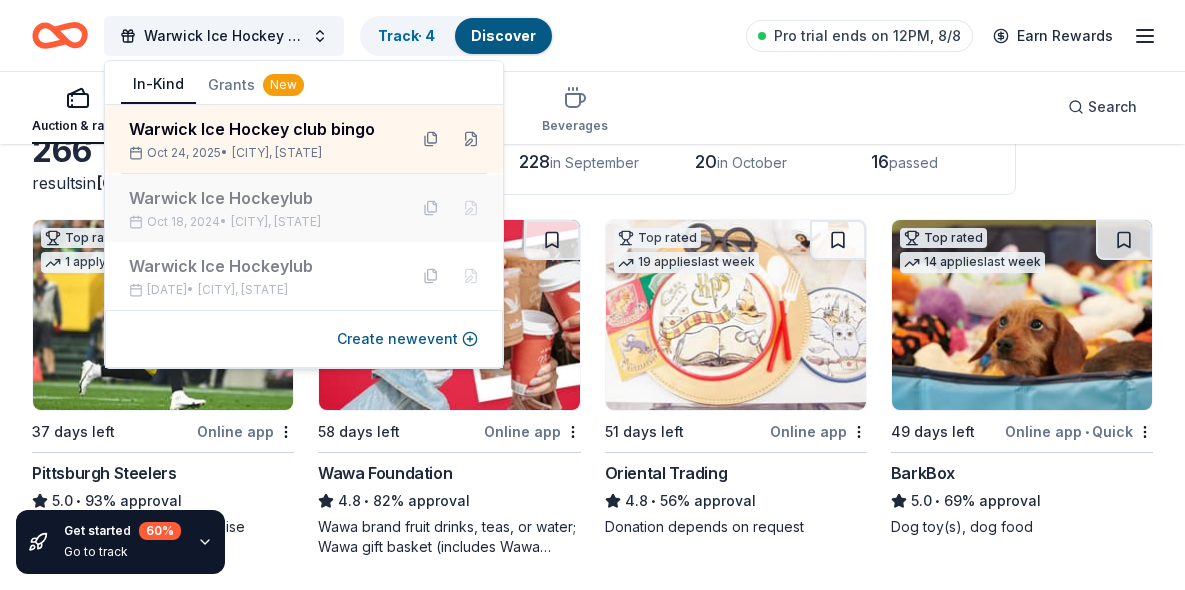 click on "Oct 18, 2024  •  Lititz, PA" at bounding box center (260, 222) 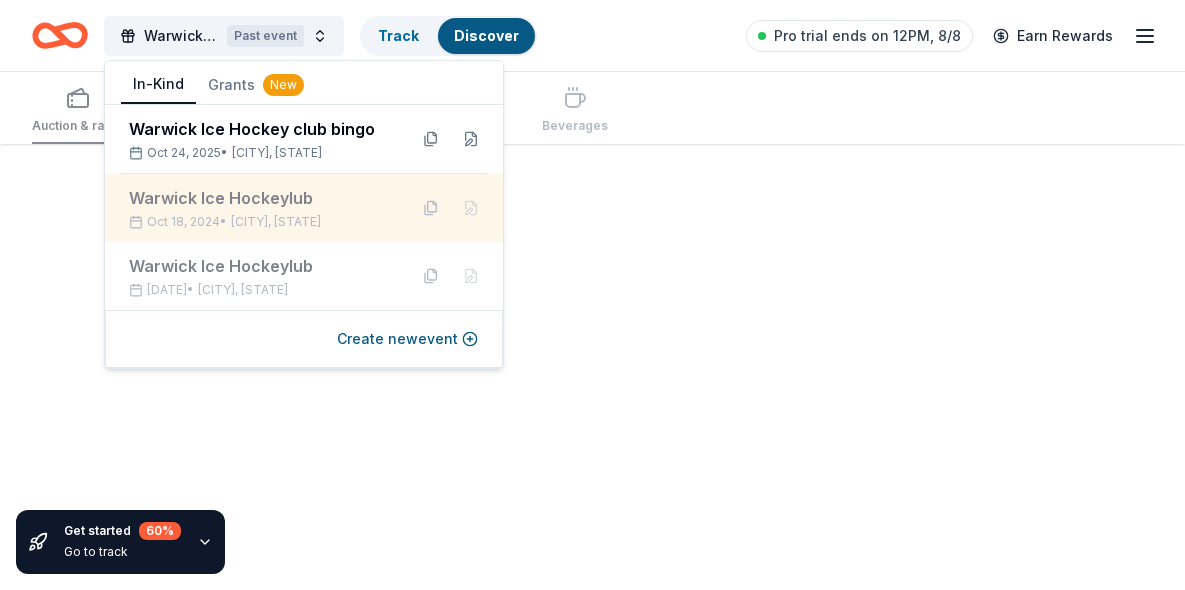 scroll, scrollTop: 0, scrollLeft: 0, axis: both 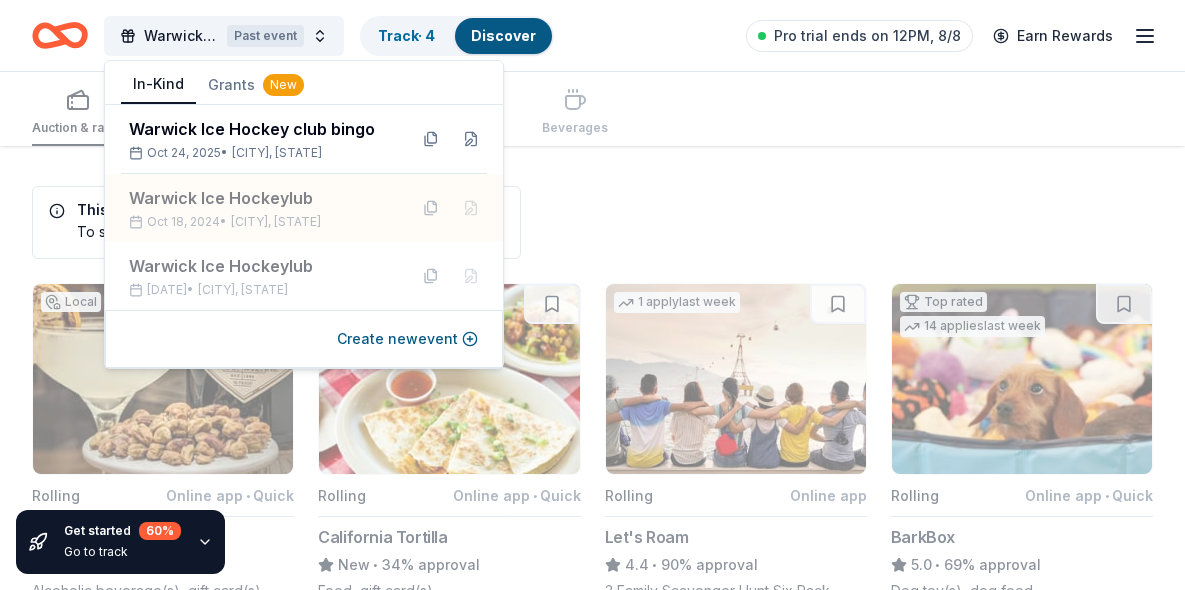 click on "This event has passed To save donors and apply, please create a new event. Local Rolling Online app • Quick The Imperial Restaurant New Alcoholic beverage(s), gift card(s) Rolling Online app • Quick California Tortilla New • 34% approval Food, gift card(s) 1   apply  last week Rolling Online app Let's Roam 4.4 • 90% approval 3 Family Scavenger Hunt Six Pack ($270 Value), 2 Date Night Scavenger Hunt Two Pack ($130 Value) Top rated 14   applies  last week Rolling Online app • Quick BarkBox 5.0 • 69% approval Dog toy(s), dog food Local Rolling Online app • Quick Fulton Theatre New • 10% approval 2 tickets 3   applies  last week Rolling Online app Sheetz 5.0 • 36% approval Food, gift card(s), volunteer hours, financial contributions 7   applies  last week Rolling Online app Wondercide New • 35% approval Pet control products  Local Rolling Online app • Quick 1812 Productions New Gift certificates for tickets Local Rolling Online app • Quick Children's Museum of Pittsburgh 3.7 • 3   • 8" at bounding box center (592, 1287) 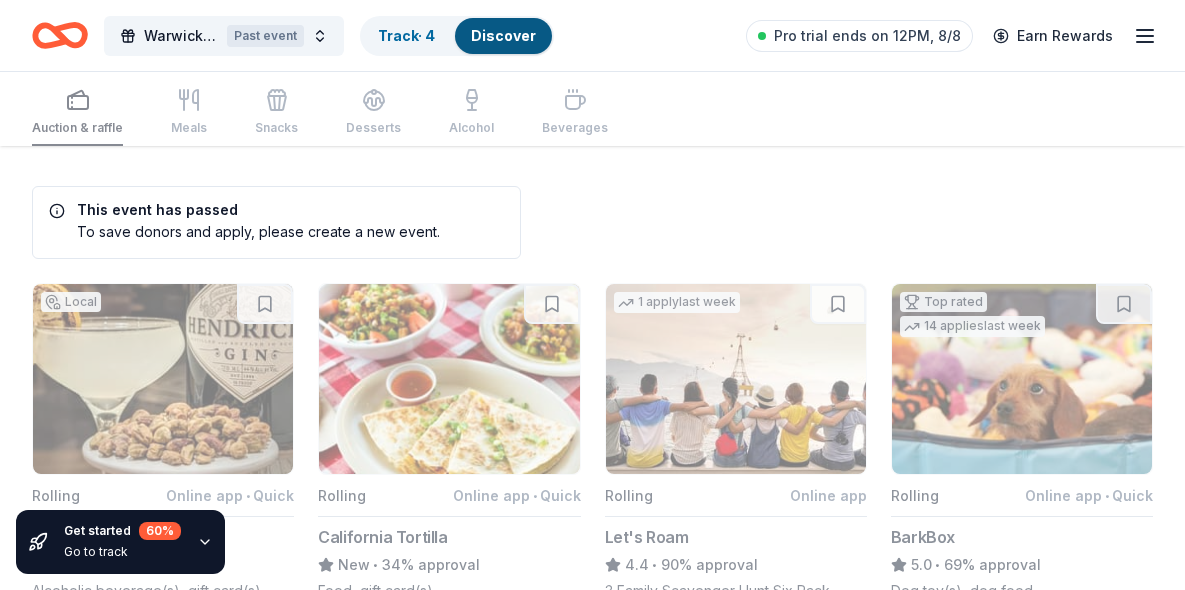 click on "To save donors and apply, please create a new event." at bounding box center [244, 231] 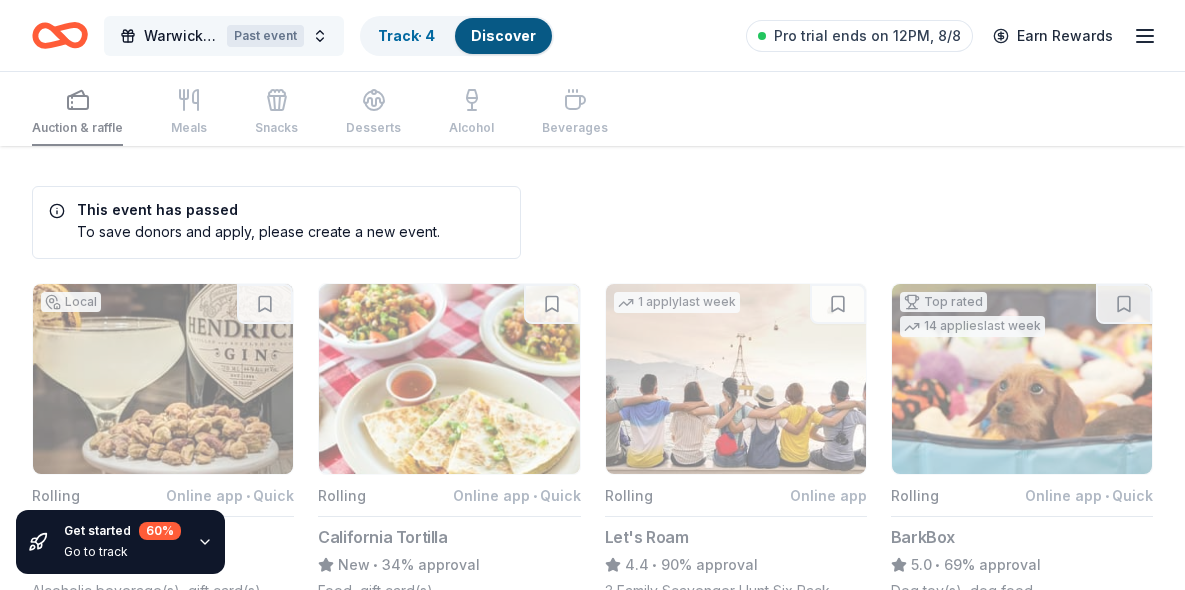 click on "Warwick Ice Hockeylub" at bounding box center (181, 36) 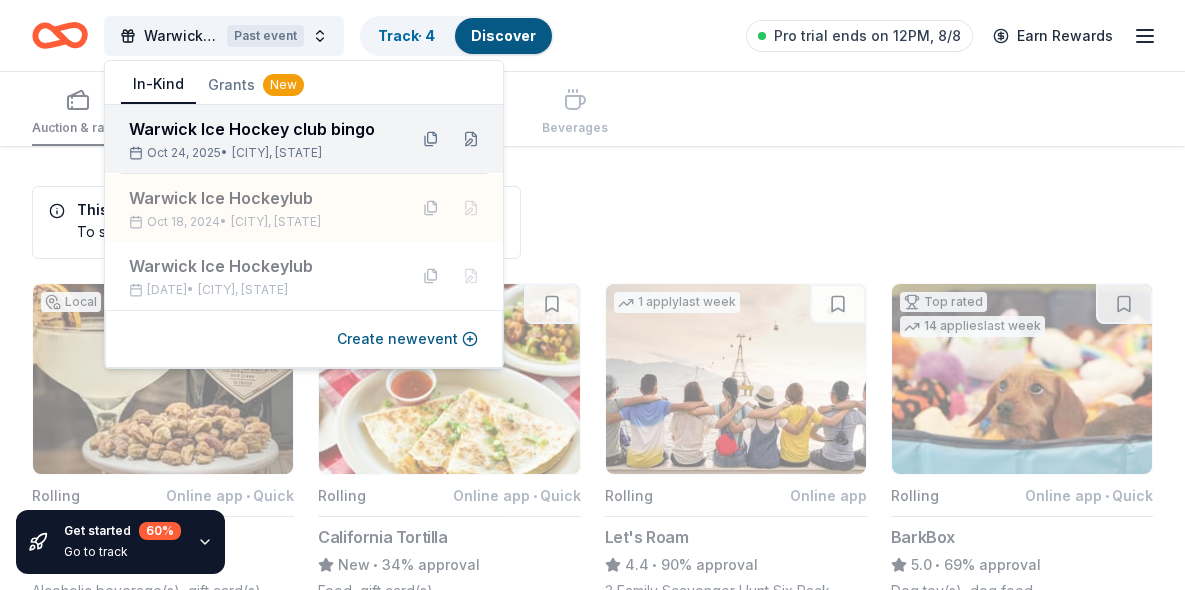 click on "Warwick Ice Hockey club bingo" at bounding box center (260, 129) 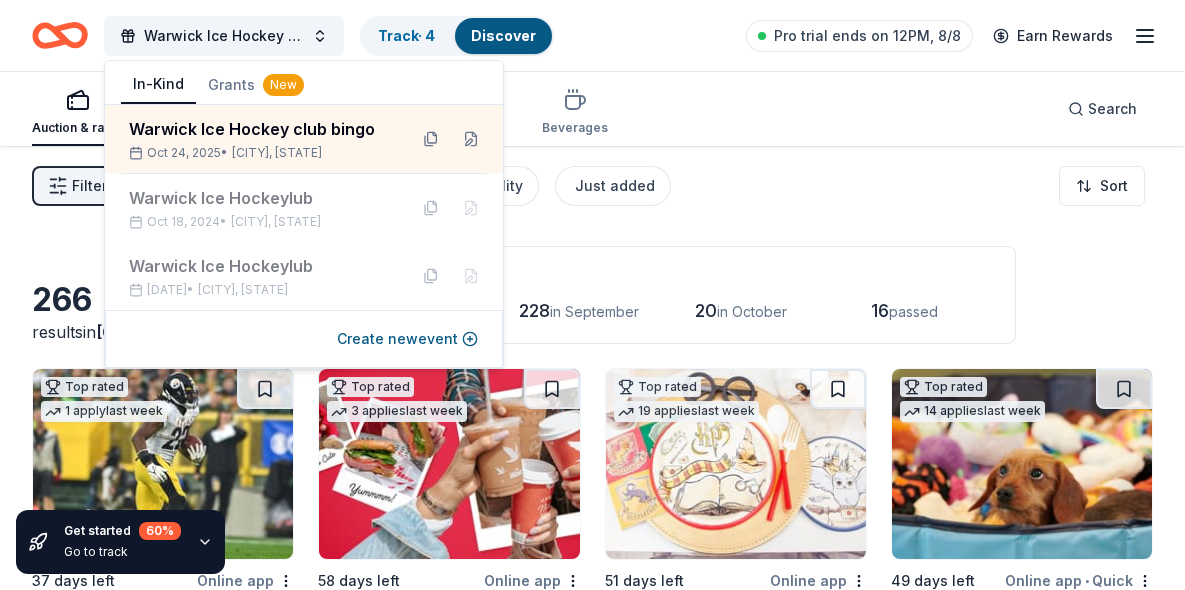 click on "Warwick Ice Hockey club bingo Track  · 4 Discover Pro trial ends on 12PM, 8/8 Earn Rewards" at bounding box center (592, 35) 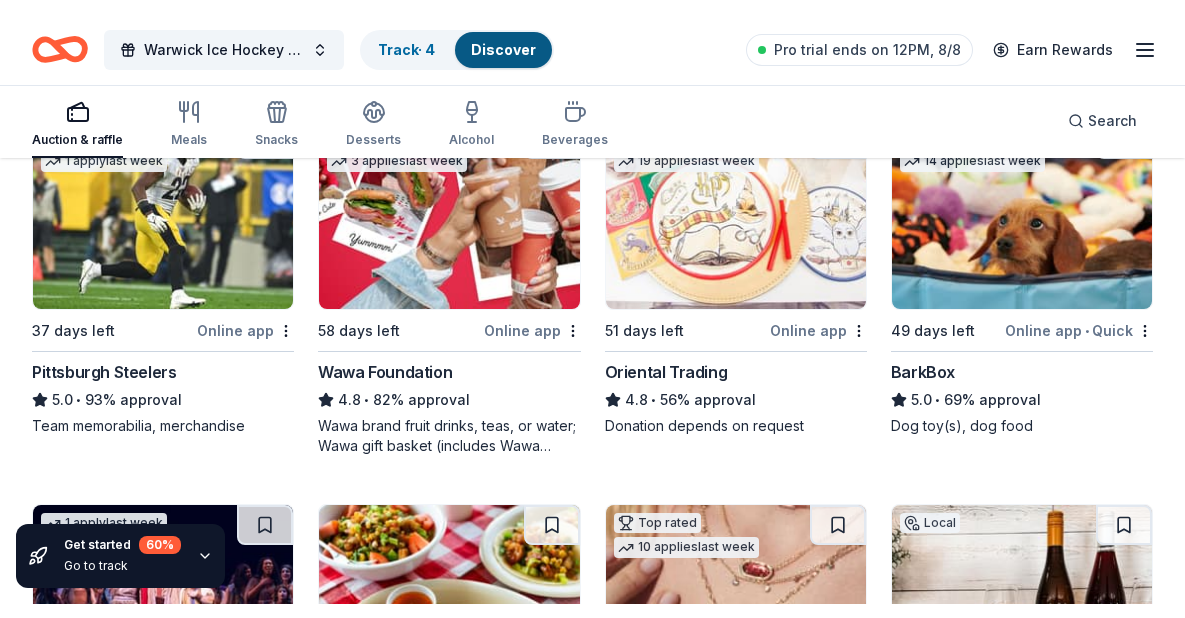 scroll, scrollTop: 266, scrollLeft: 0, axis: vertical 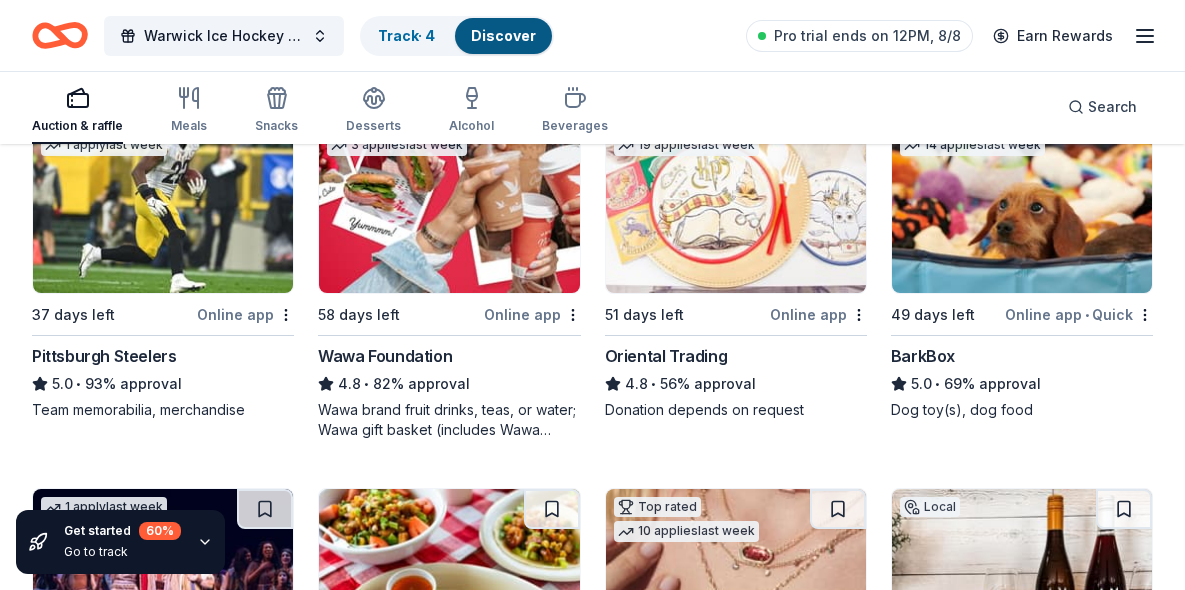 click at bounding box center [449, 198] 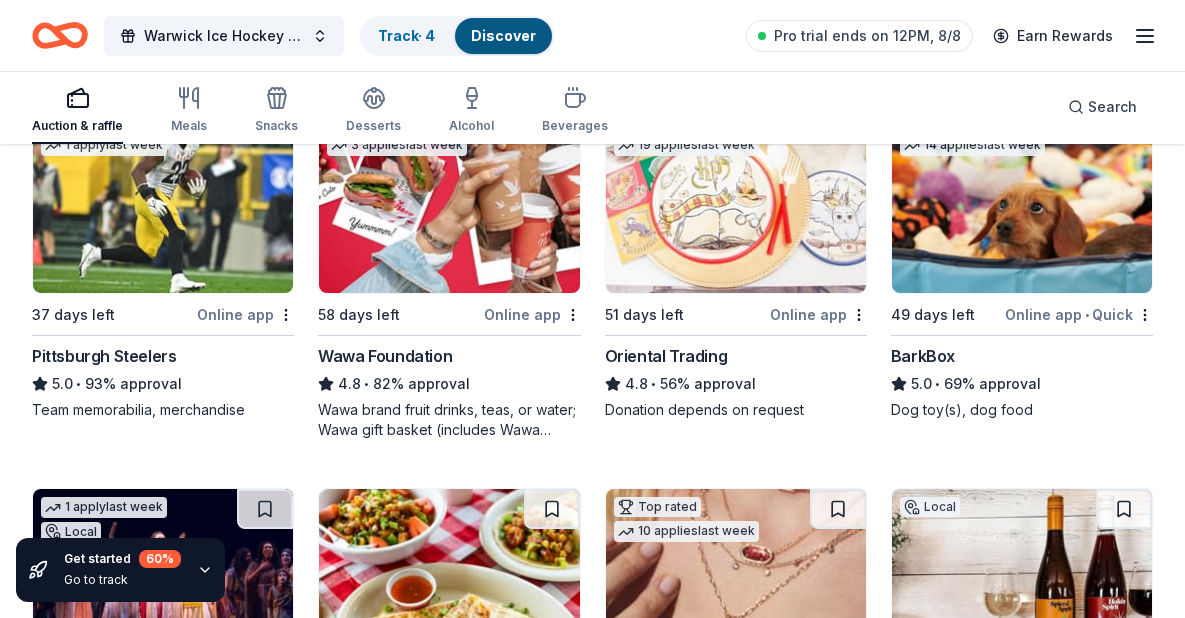 click on "4.8 • 56% approval" at bounding box center [736, 384] 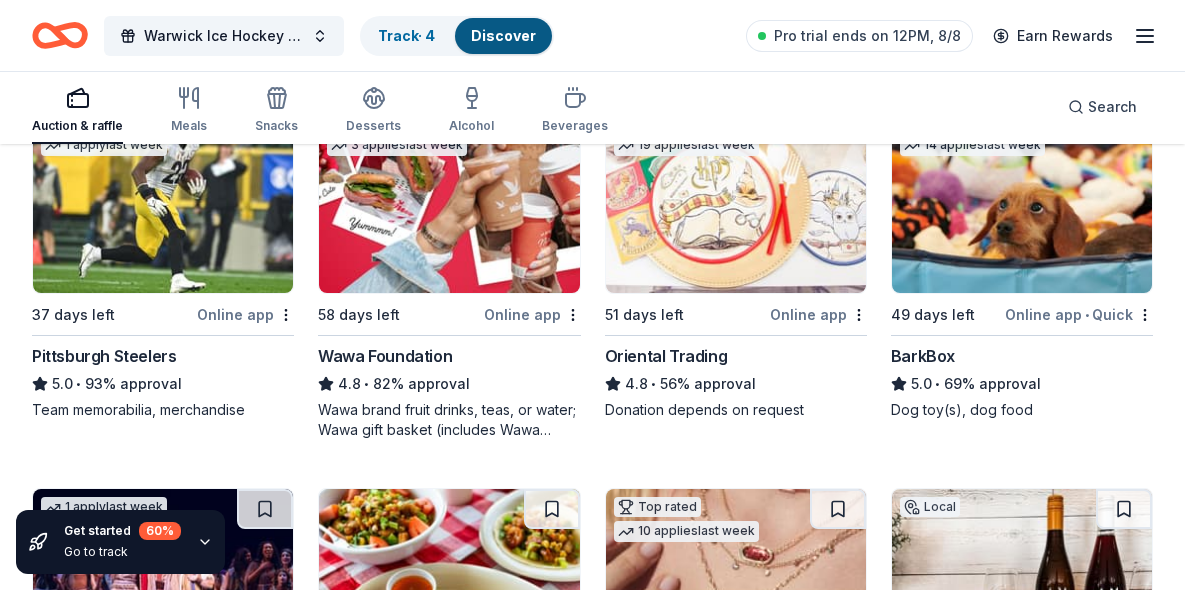 click at bounding box center (1022, 198) 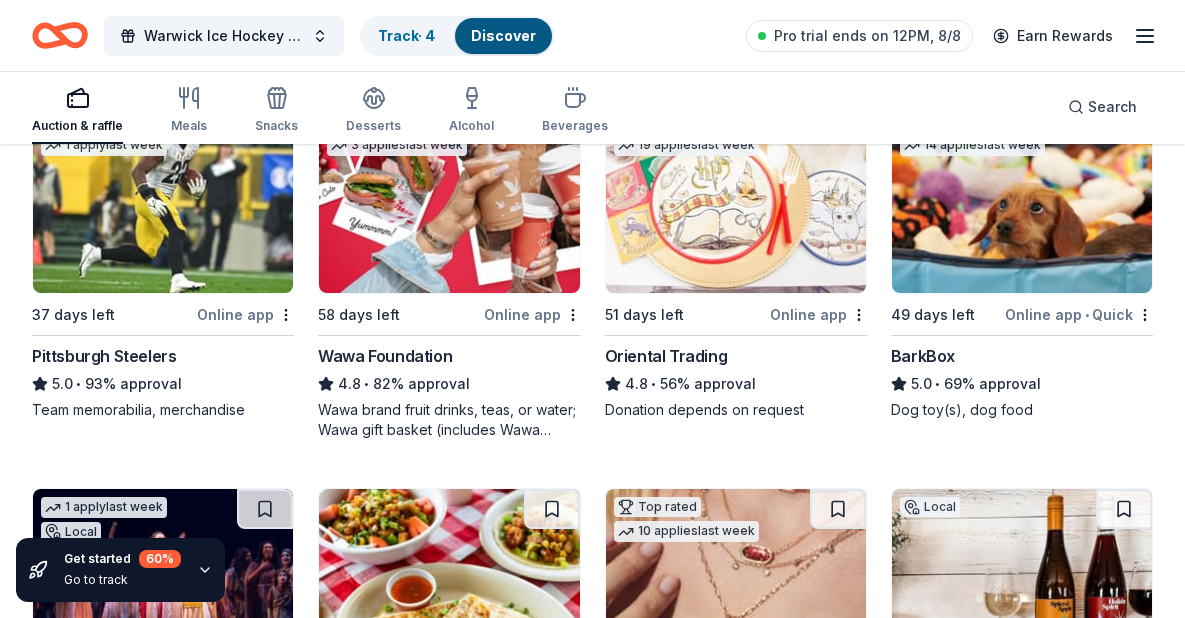 scroll, scrollTop: 133, scrollLeft: 0, axis: vertical 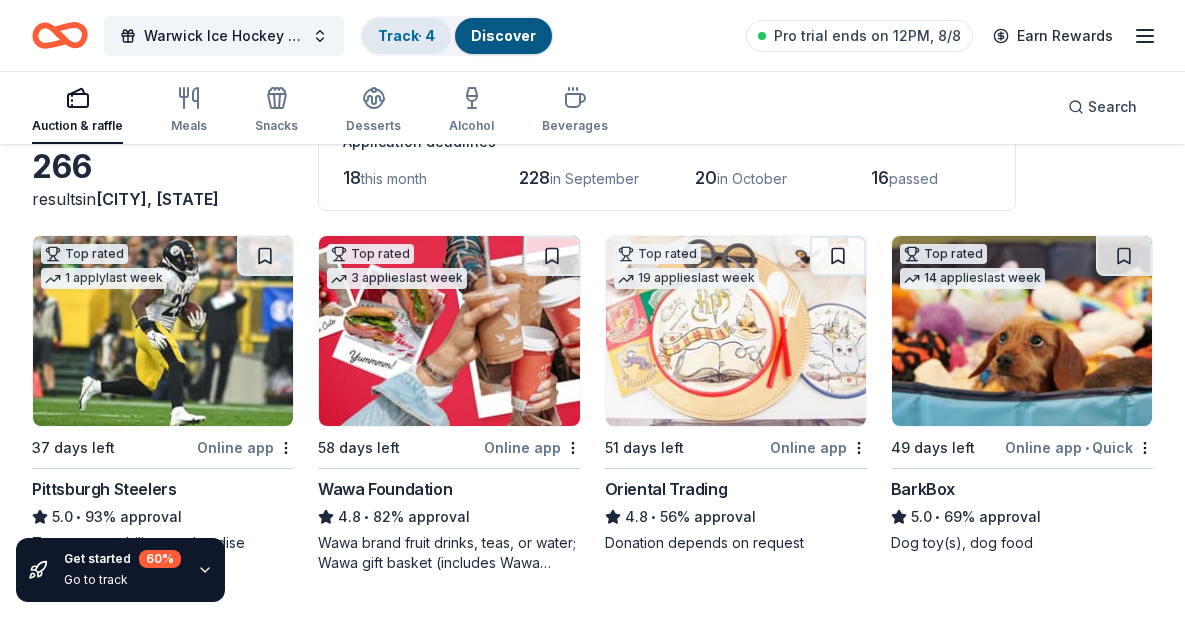 click on "Track  · 4" at bounding box center [406, 35] 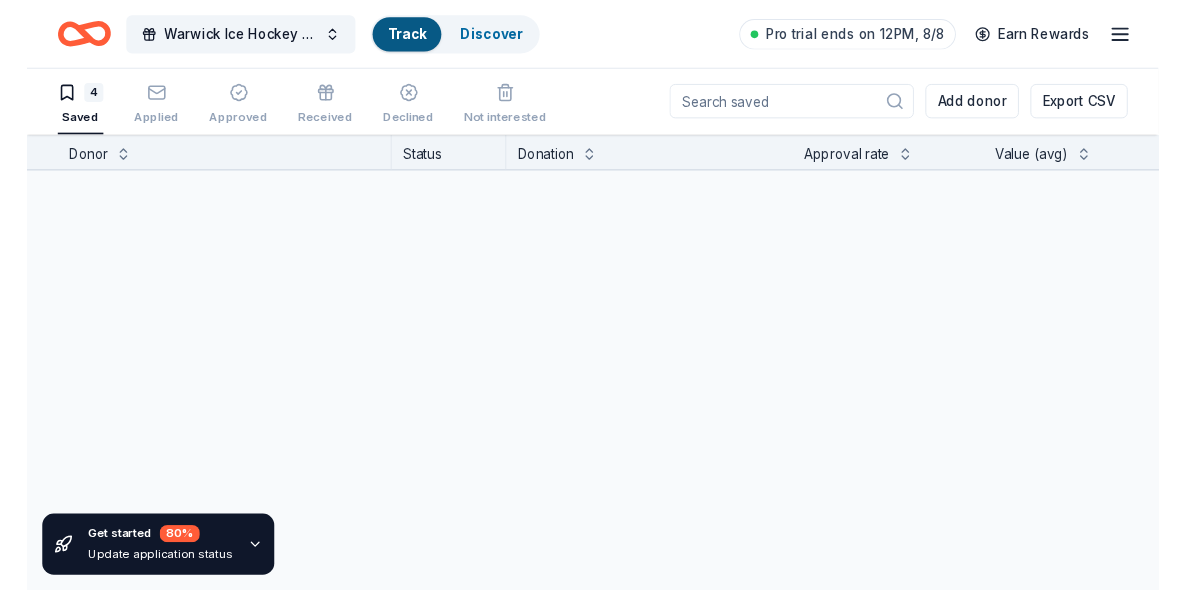 scroll, scrollTop: 1, scrollLeft: 0, axis: vertical 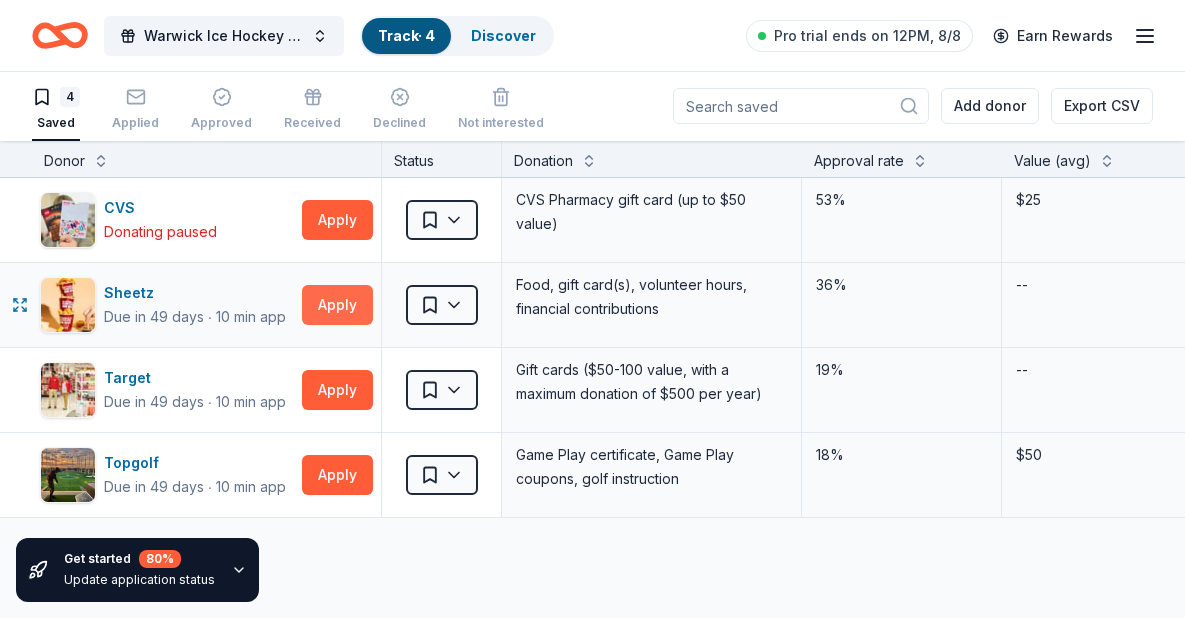 click on "Apply" at bounding box center [337, 305] 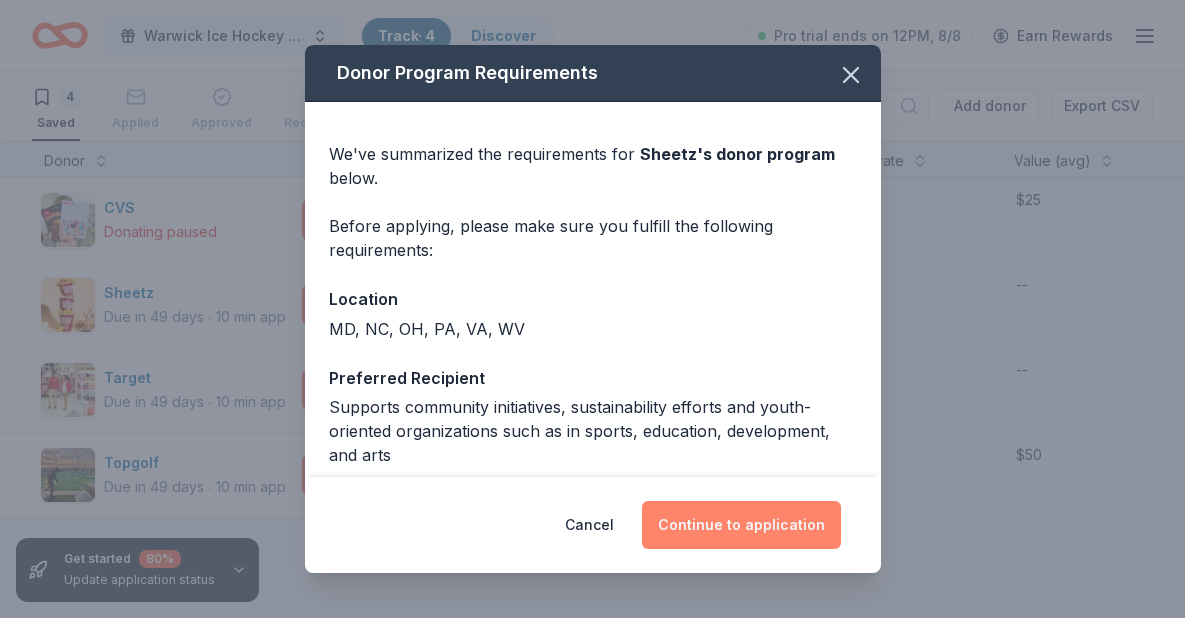 click on "Continue to application" at bounding box center [741, 525] 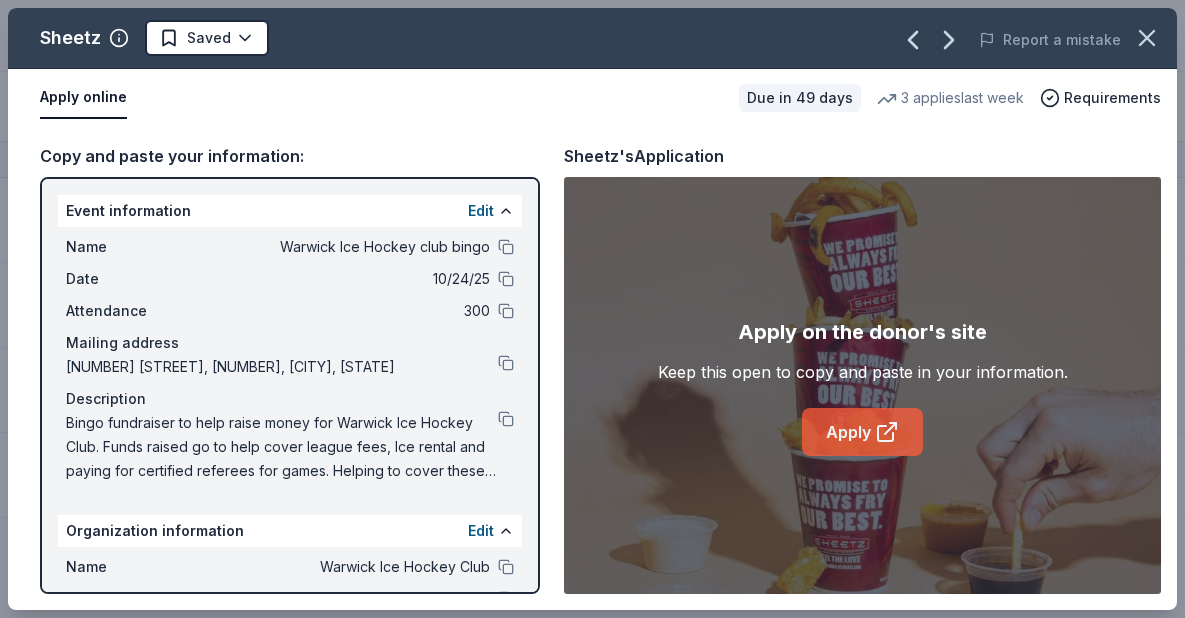 click on "Apply" at bounding box center (862, 432) 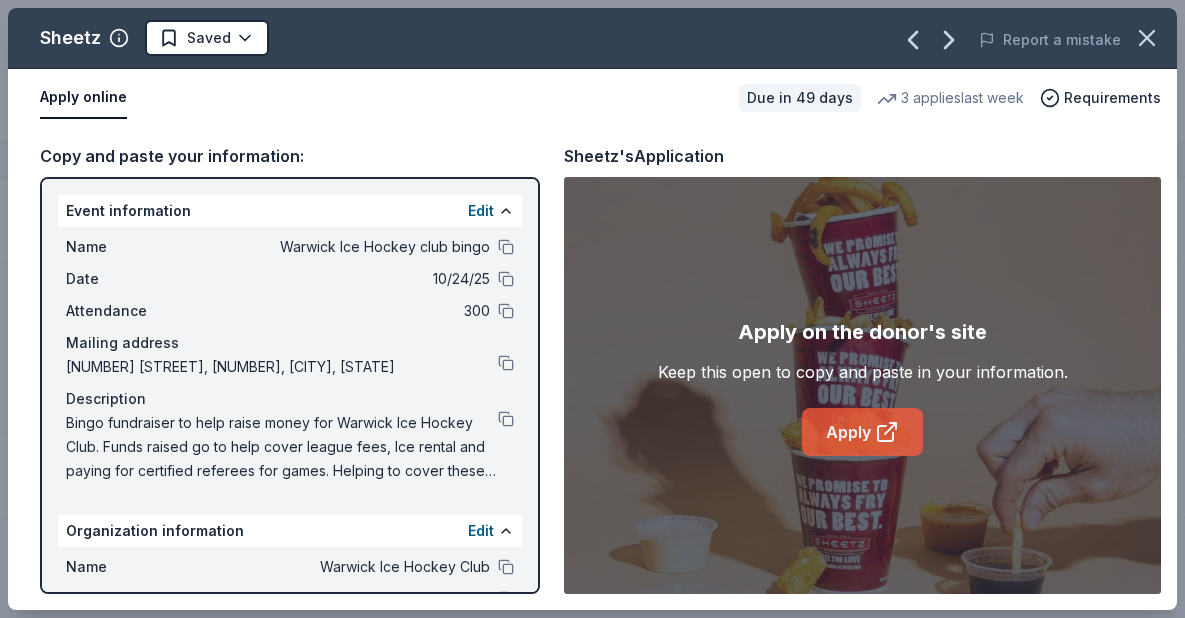 click on "Apply" at bounding box center (862, 432) 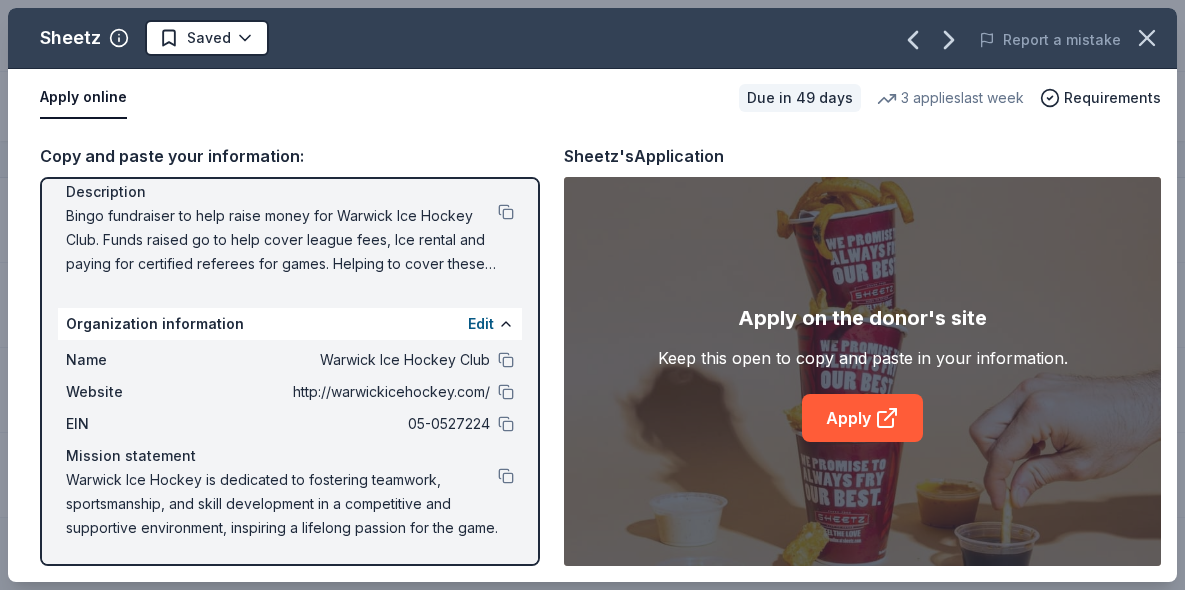 scroll, scrollTop: 207, scrollLeft: 0, axis: vertical 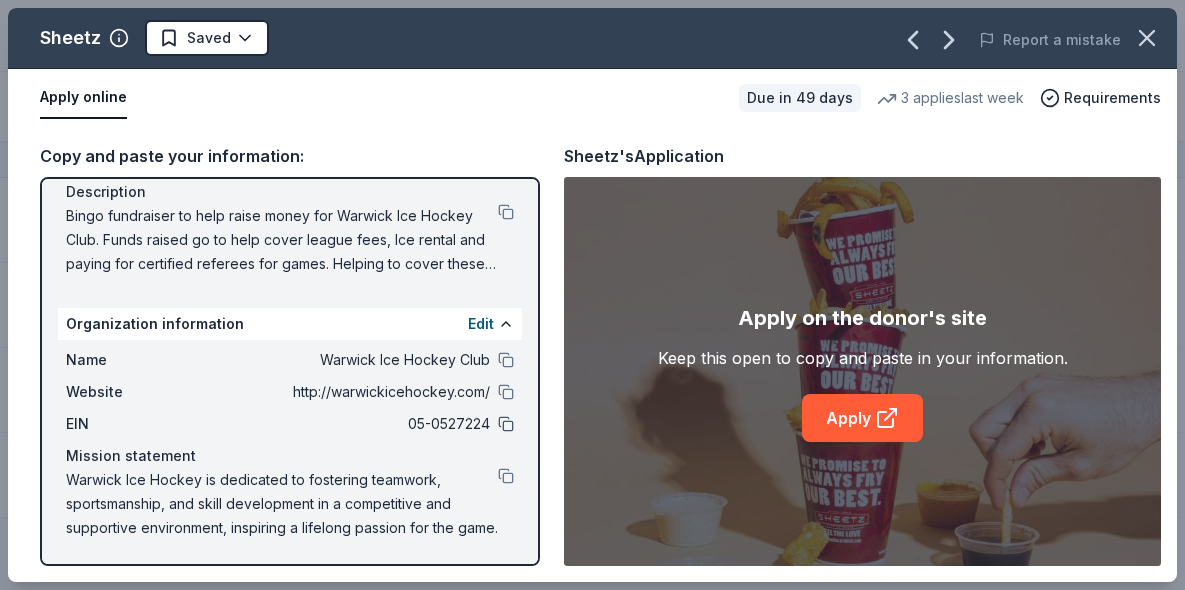 click at bounding box center [506, 424] 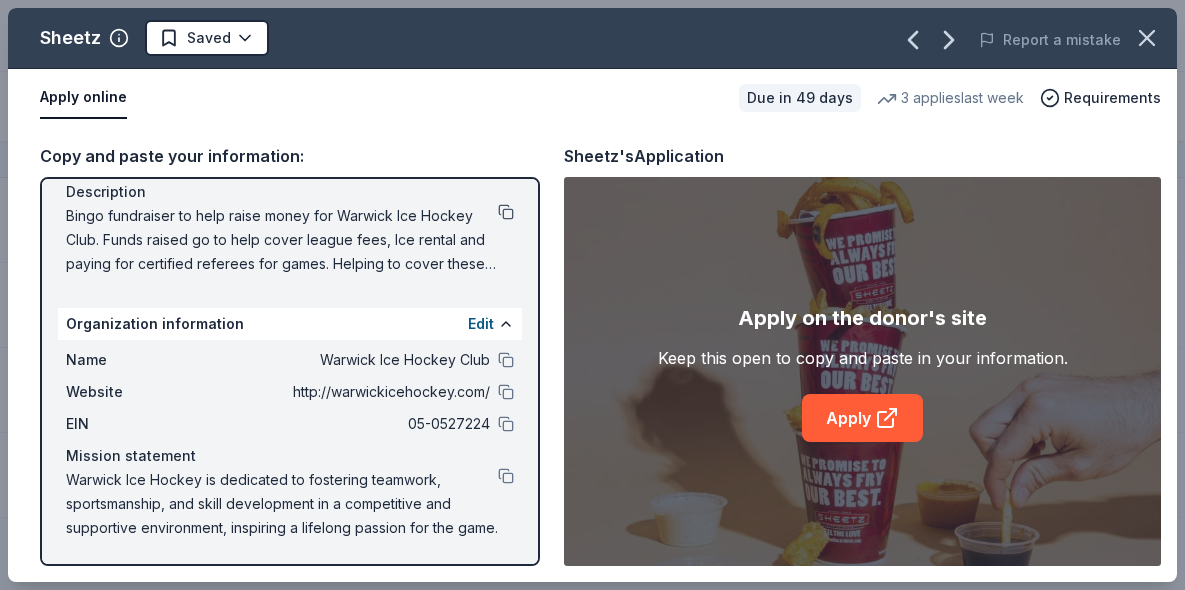 click at bounding box center (506, 212) 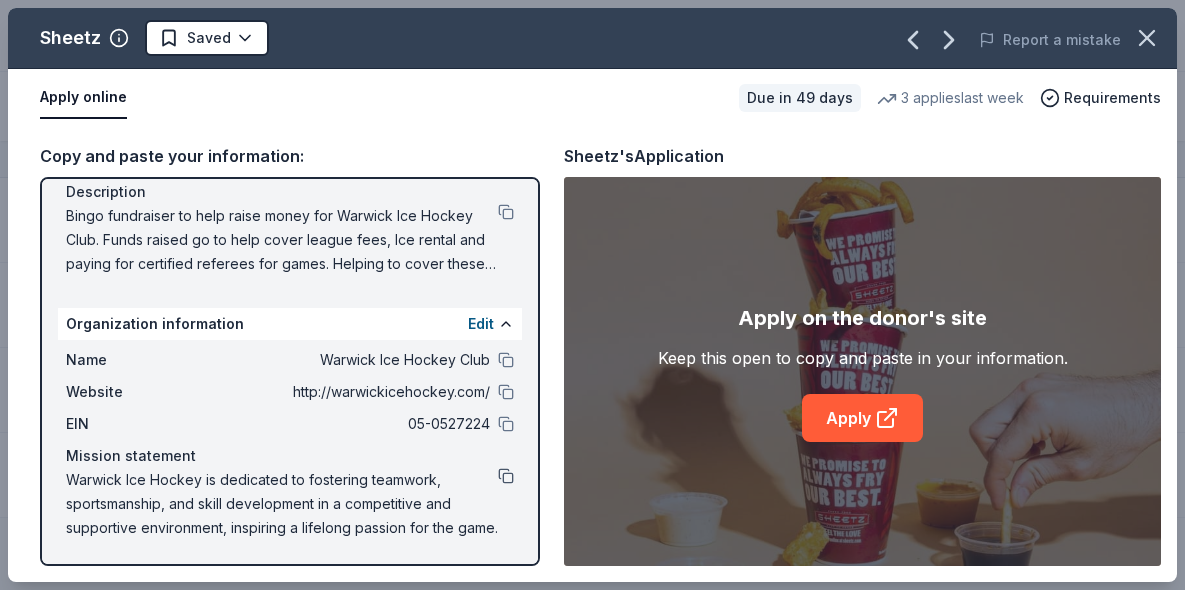 click at bounding box center [506, 476] 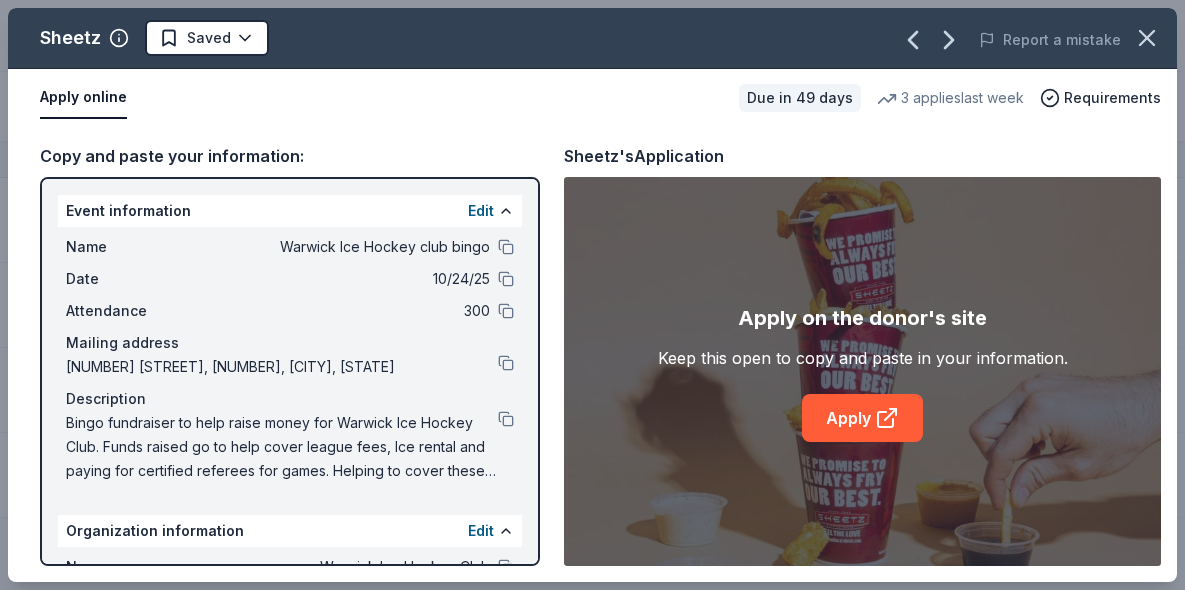 scroll, scrollTop: 0, scrollLeft: 0, axis: both 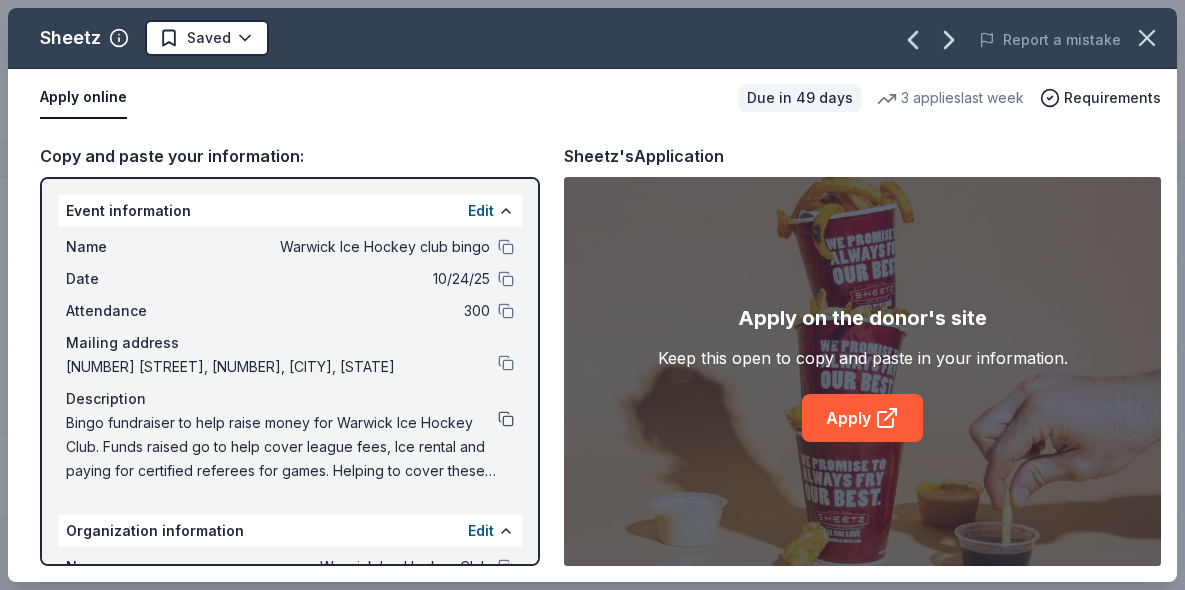click at bounding box center [506, 419] 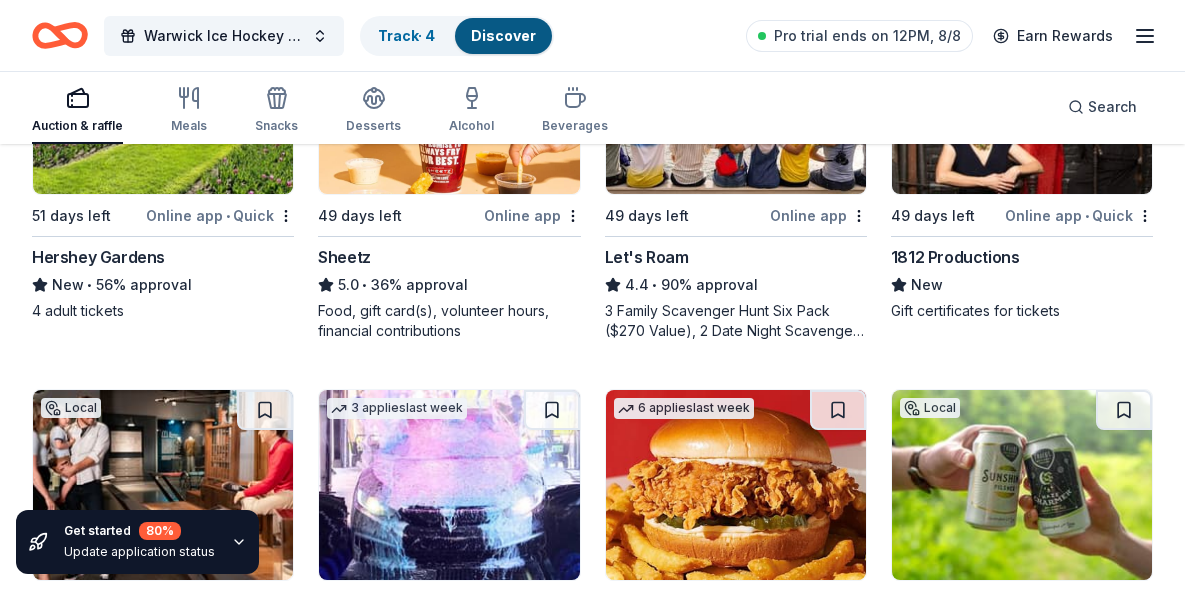 scroll, scrollTop: 1138, scrollLeft: 0, axis: vertical 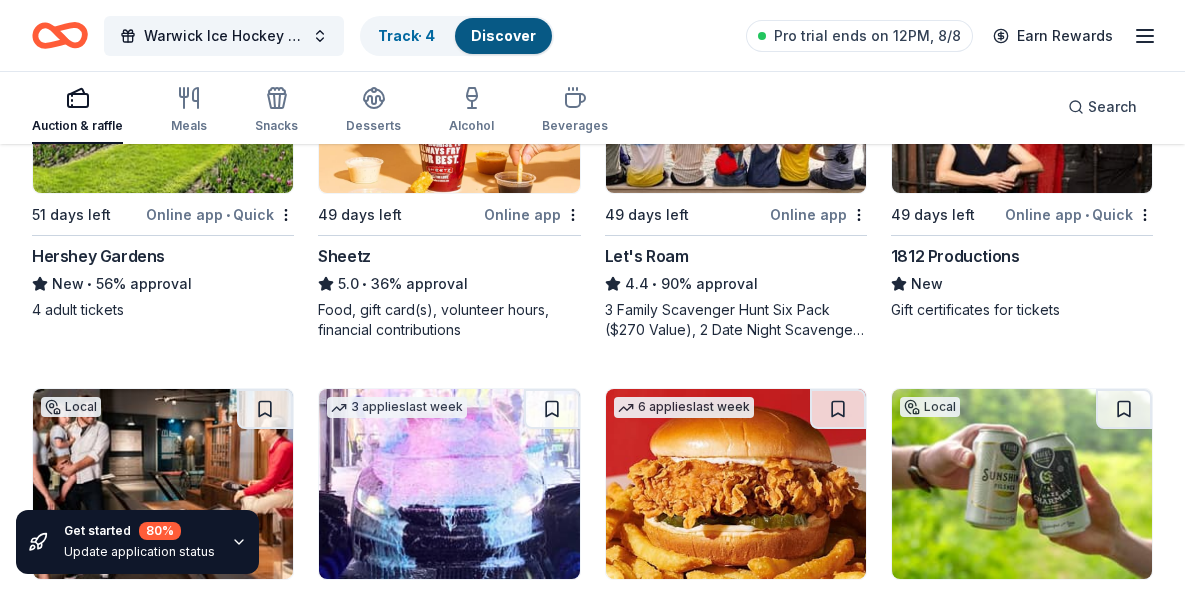 click on "Online app • Quick" at bounding box center [220, 214] 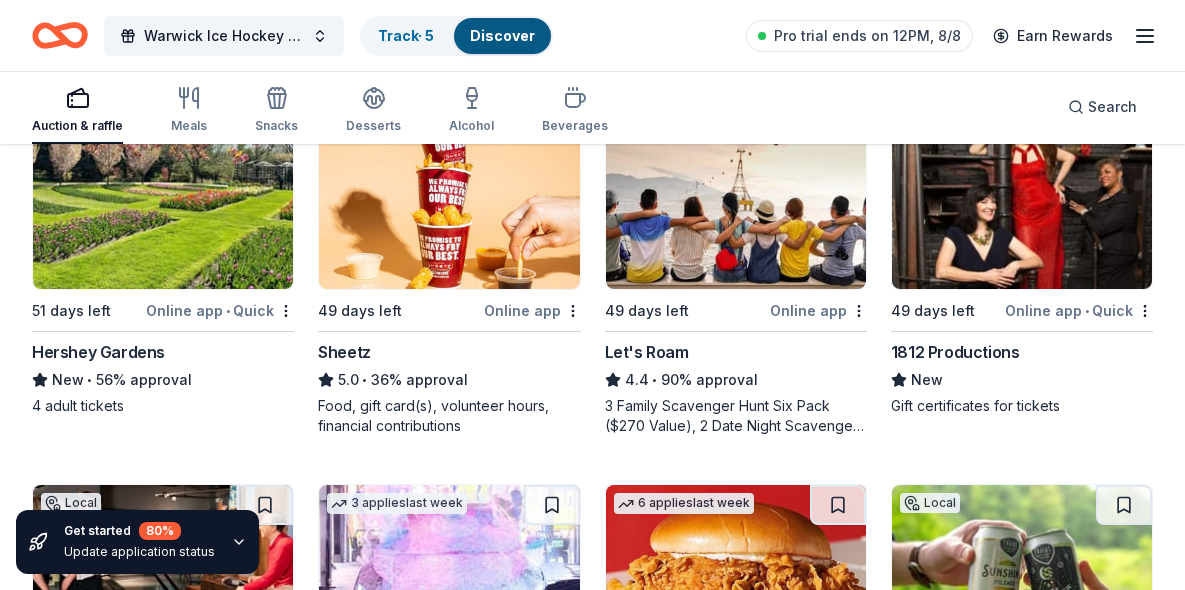 scroll, scrollTop: 1041, scrollLeft: 0, axis: vertical 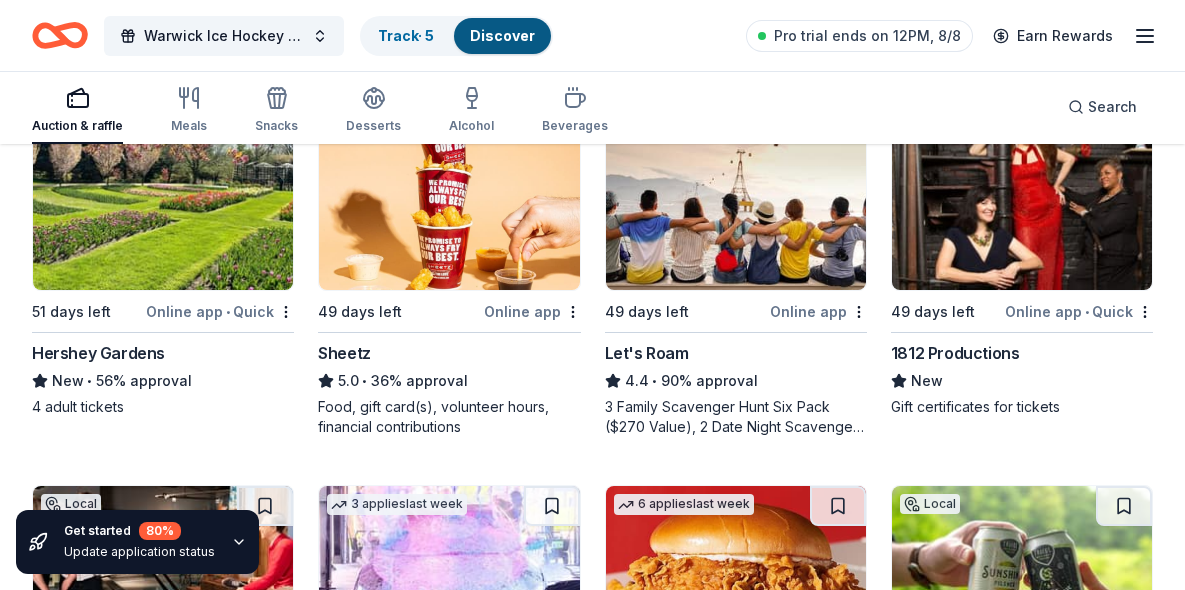 click on "Online app" at bounding box center [818, 311] 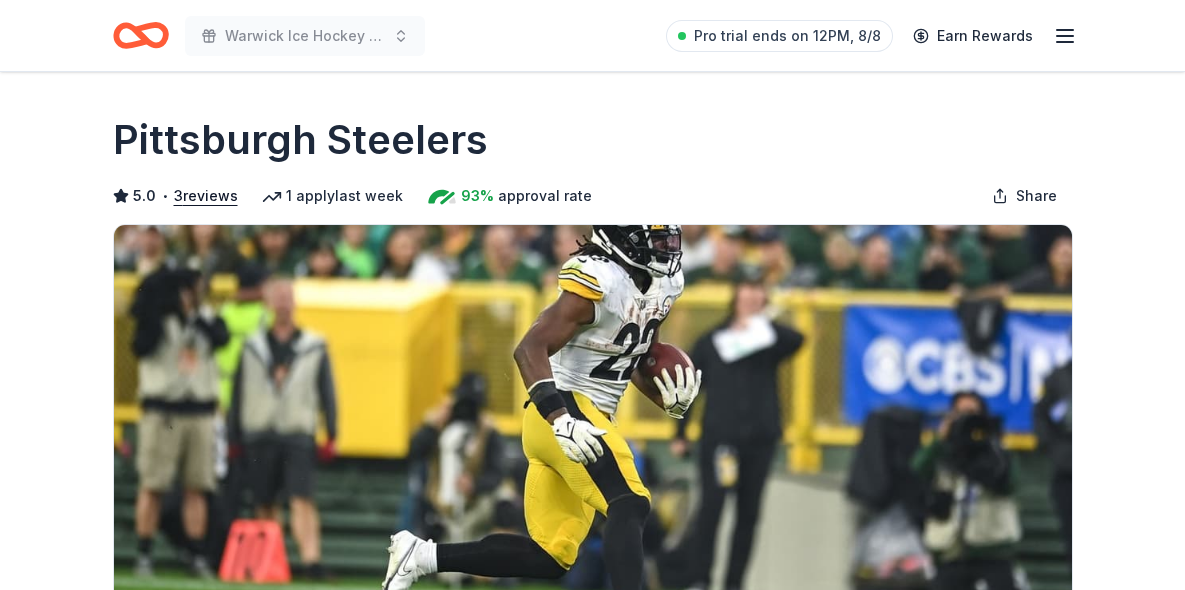 scroll, scrollTop: 338, scrollLeft: 0, axis: vertical 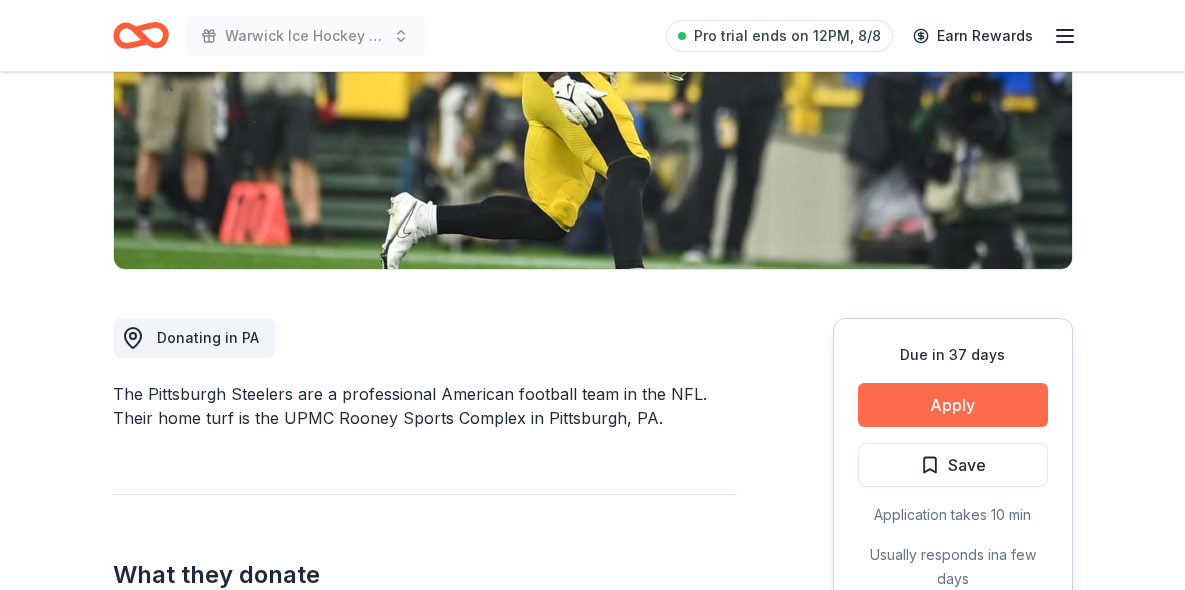 click on "Apply" at bounding box center [953, 405] 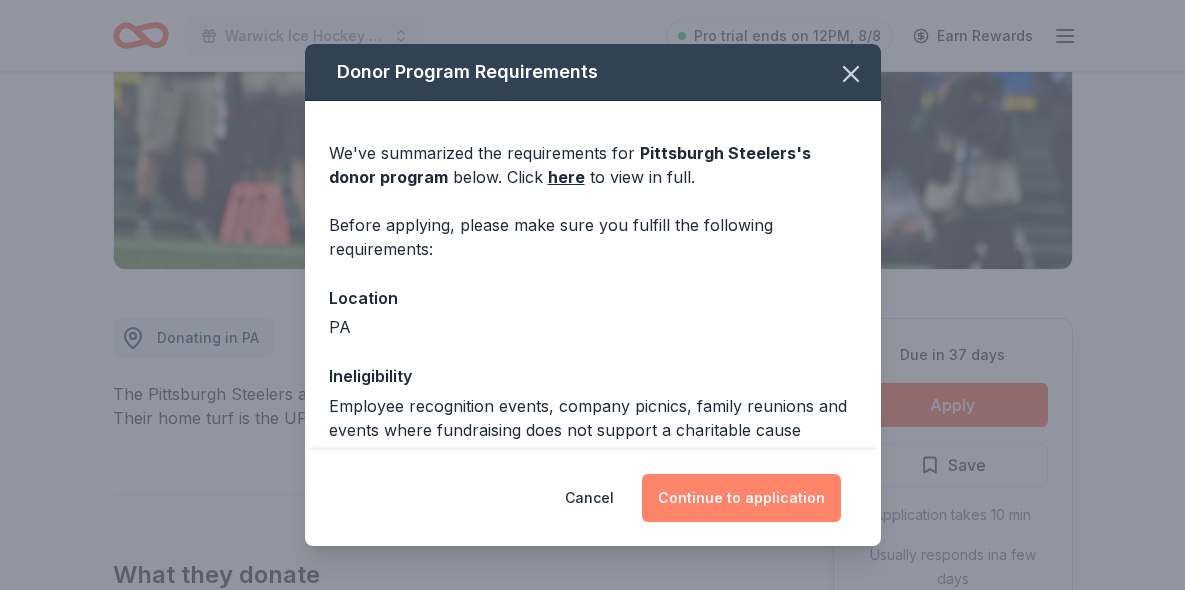 click on "Continue to application" at bounding box center (741, 498) 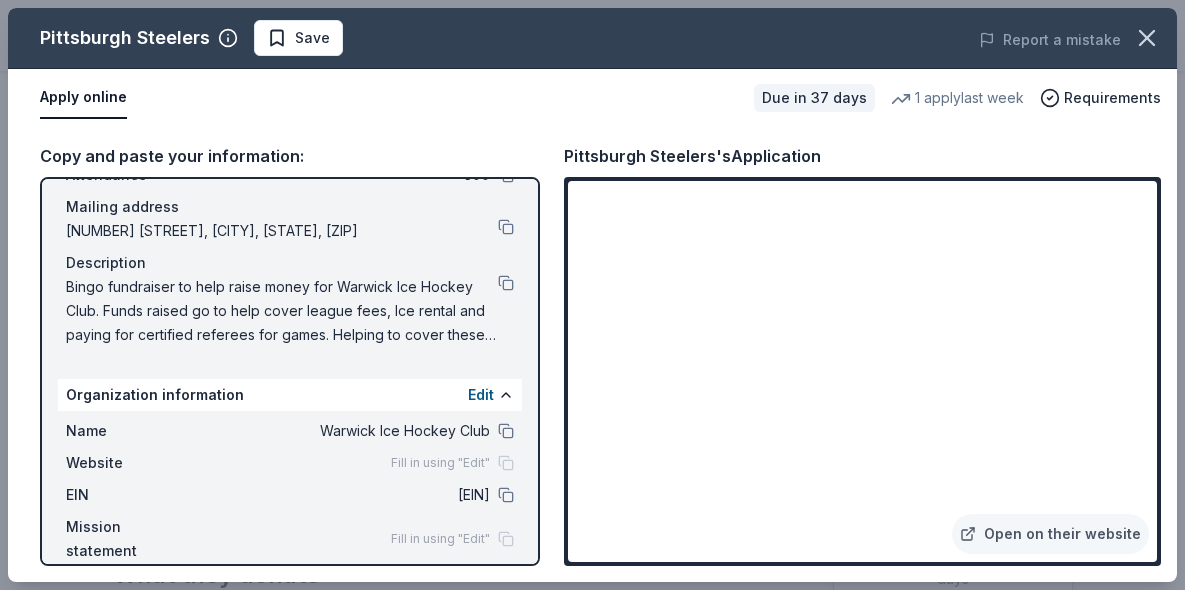 scroll, scrollTop: 135, scrollLeft: 0, axis: vertical 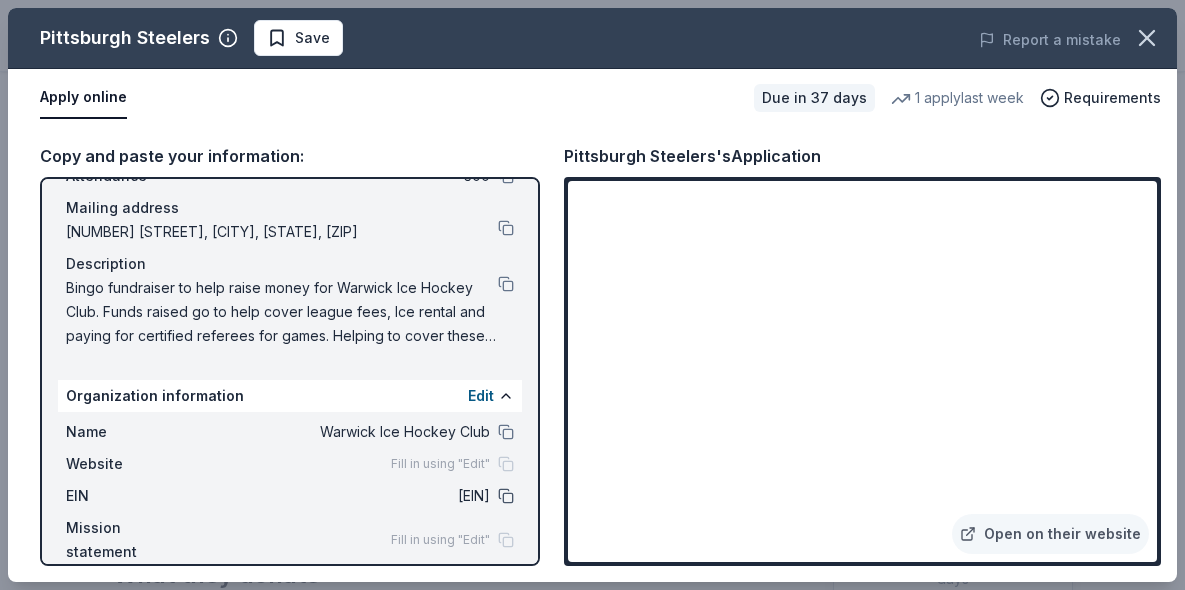 click at bounding box center [506, 496] 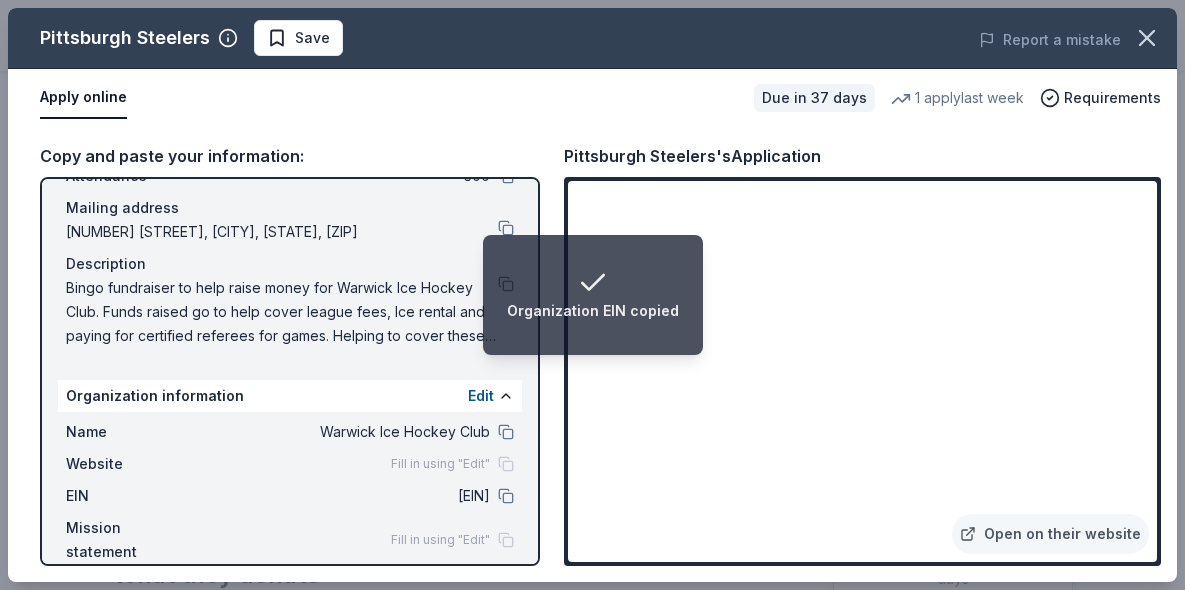 click on "88-3449110" at bounding box center [345, 496] 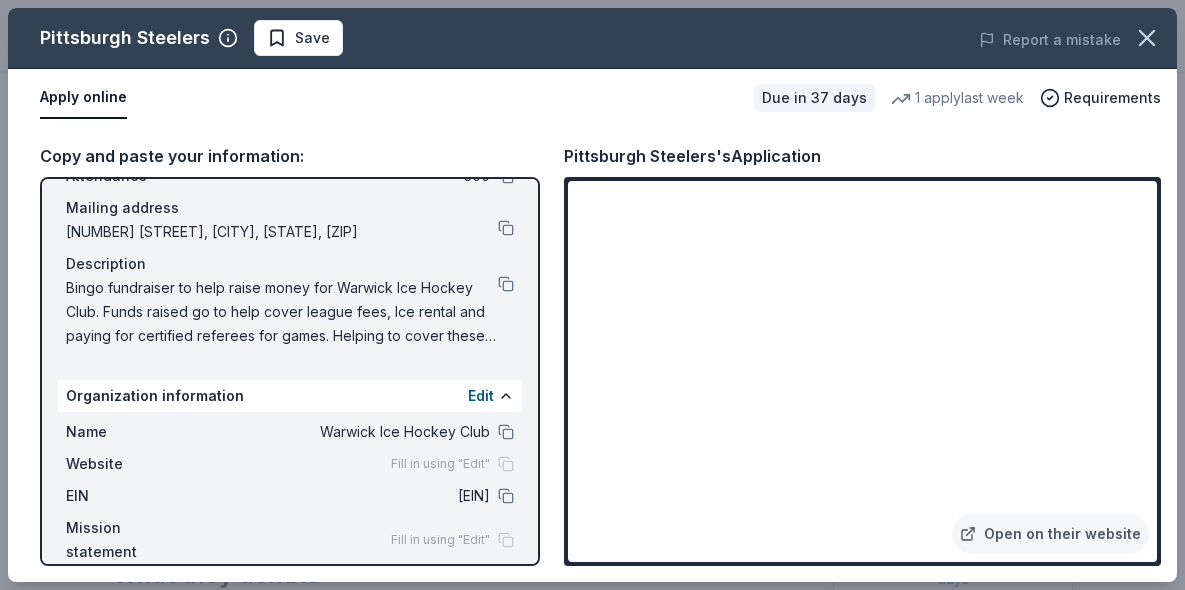 drag, startPoint x: 488, startPoint y: 497, endPoint x: 397, endPoint y: 499, distance: 91.02197 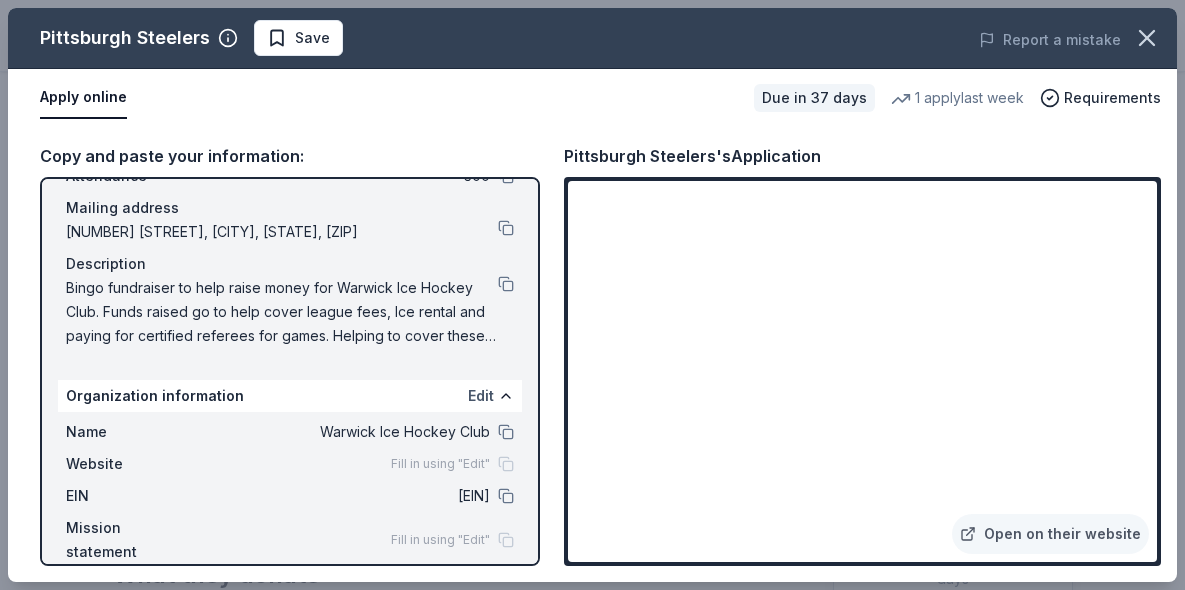 click on "Edit" at bounding box center [481, 396] 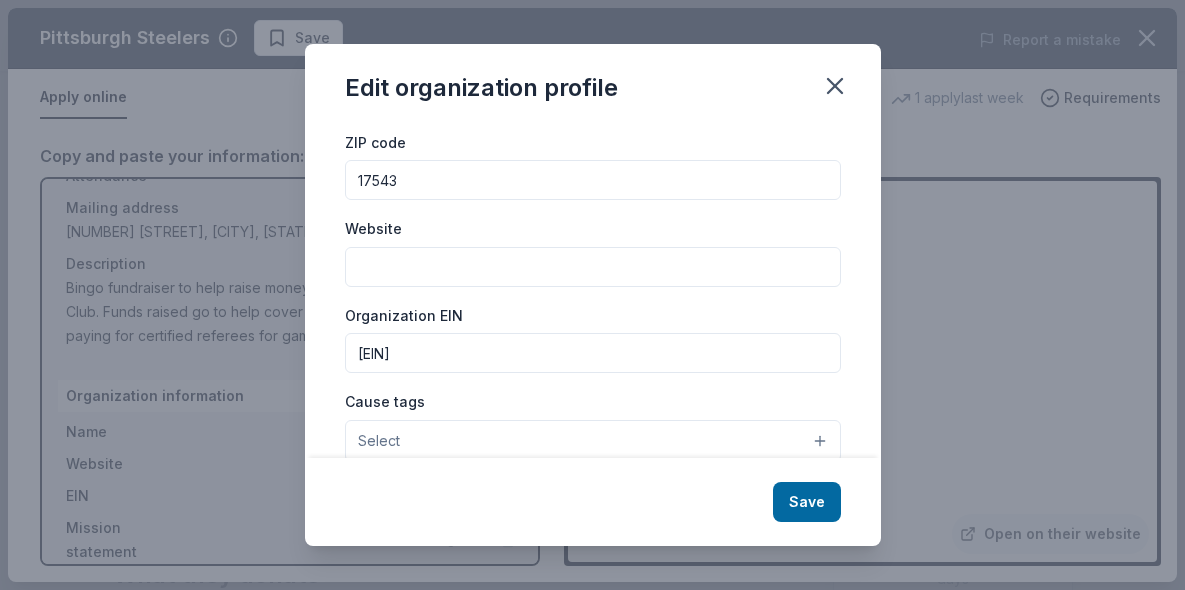 scroll, scrollTop: 134, scrollLeft: 0, axis: vertical 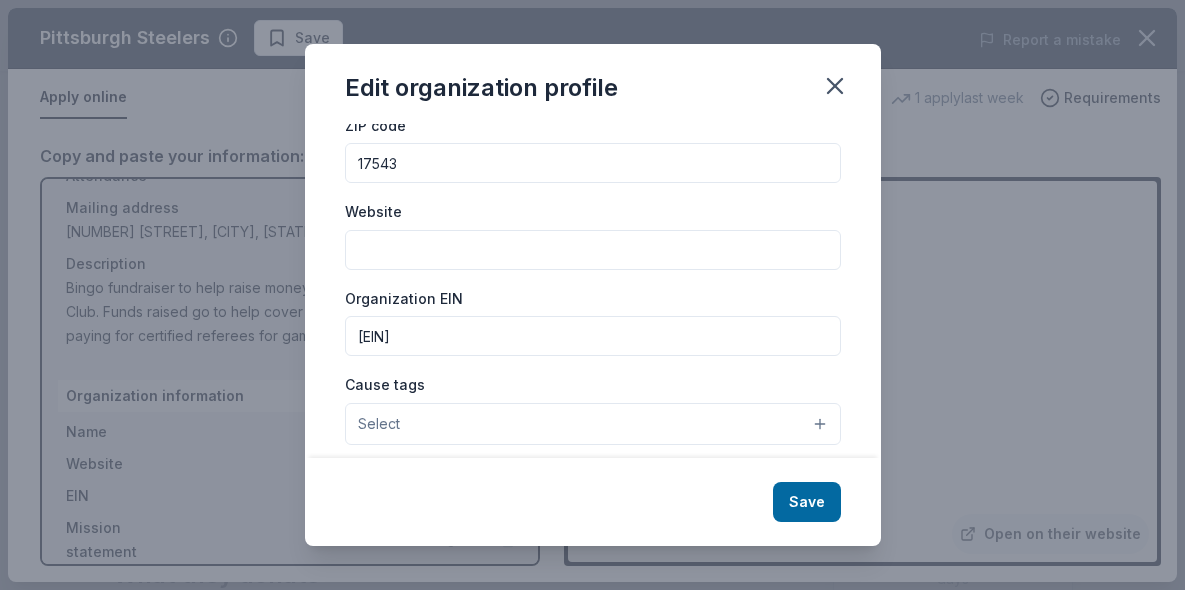 drag, startPoint x: 449, startPoint y: 334, endPoint x: 359, endPoint y: 334, distance: 90 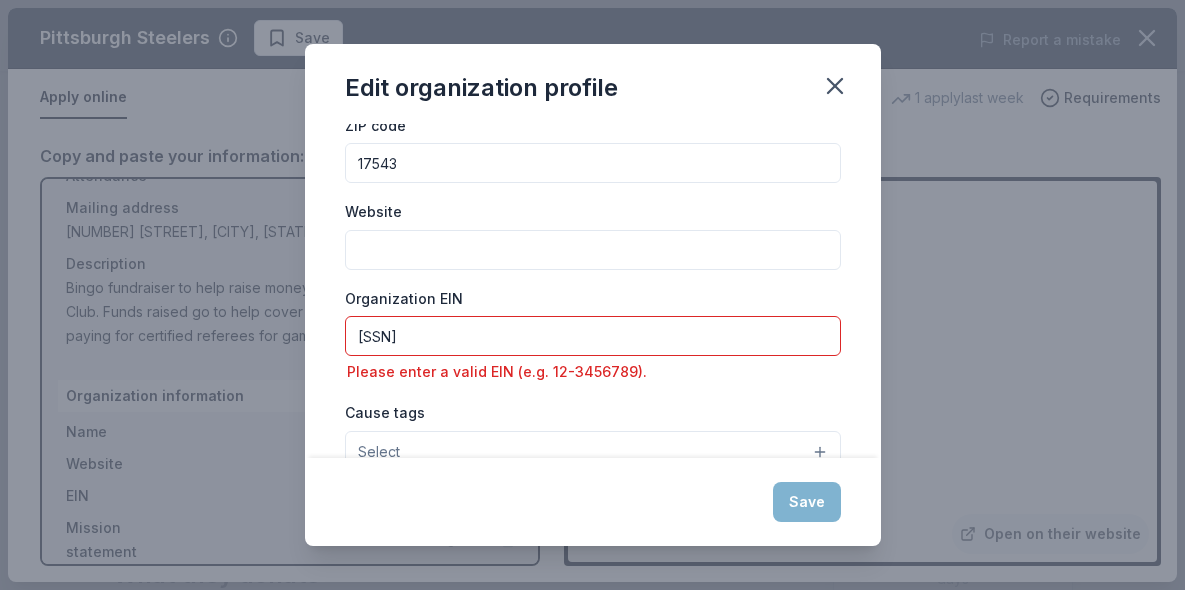 click on "05057224" at bounding box center (593, 336) 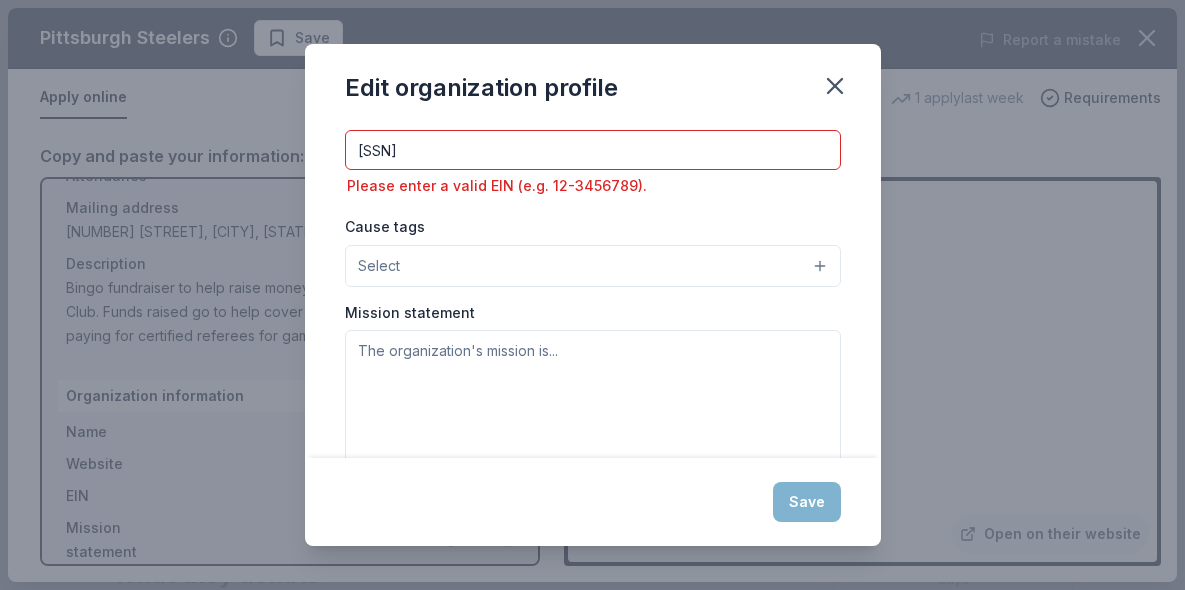 scroll, scrollTop: 322, scrollLeft: 0, axis: vertical 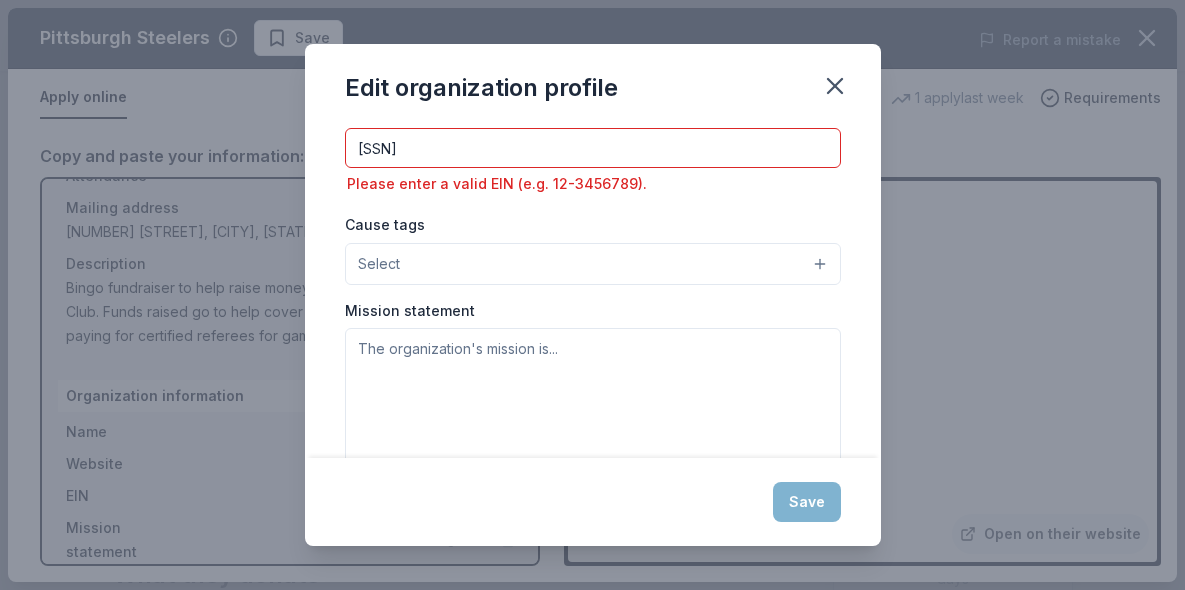 type on "05057224" 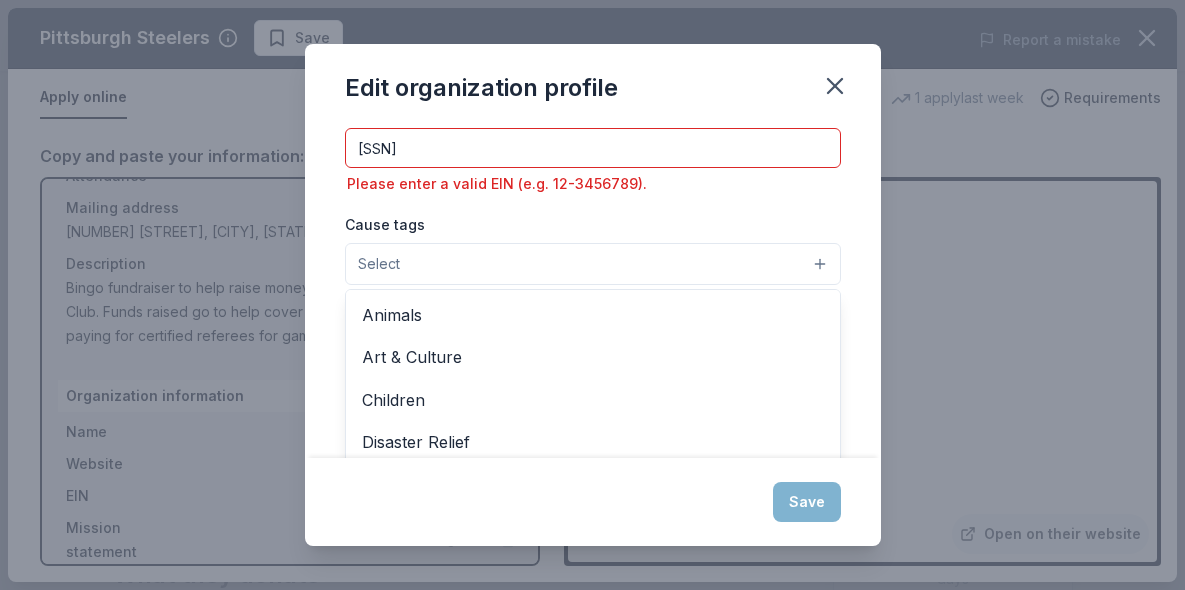 click on "Select" at bounding box center [593, 264] 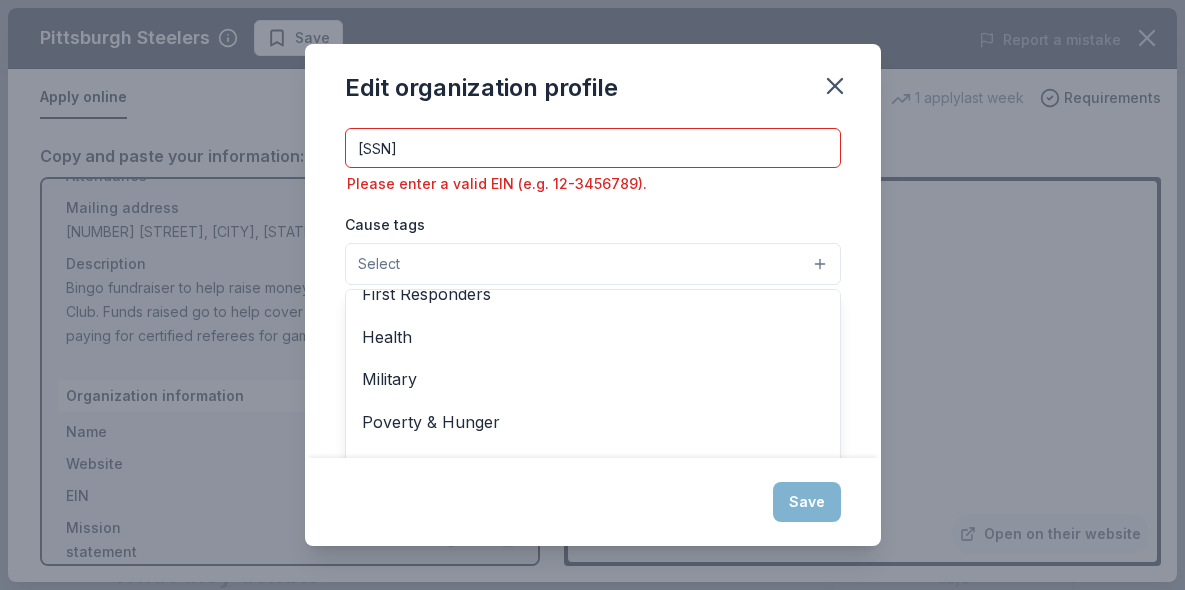 scroll, scrollTop: 274, scrollLeft: 0, axis: vertical 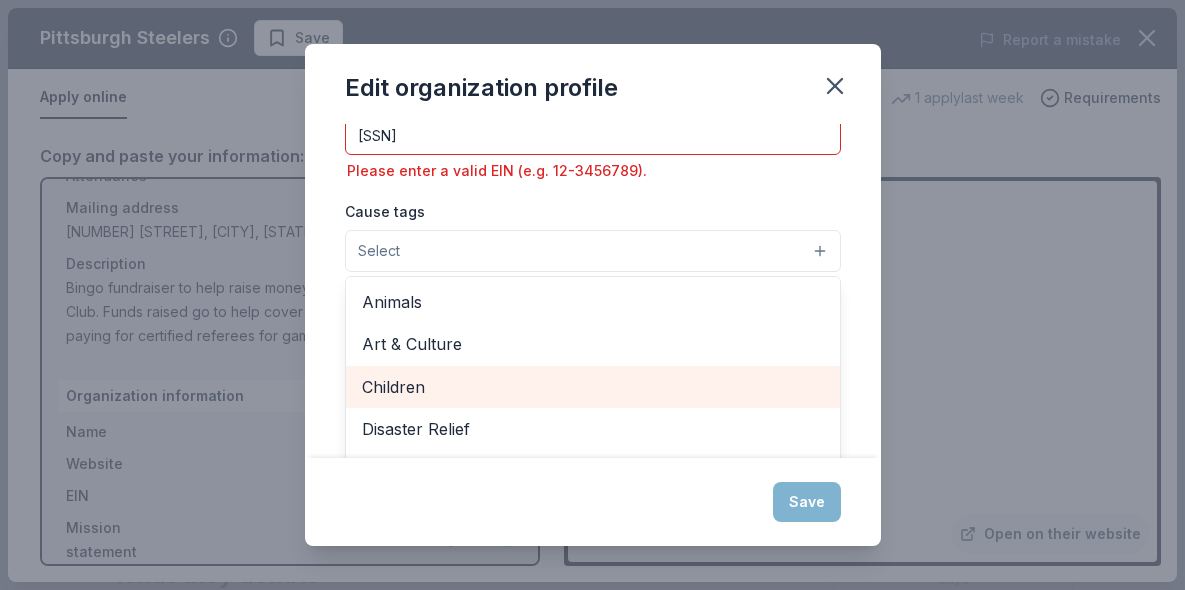 click on "Children" at bounding box center [593, 387] 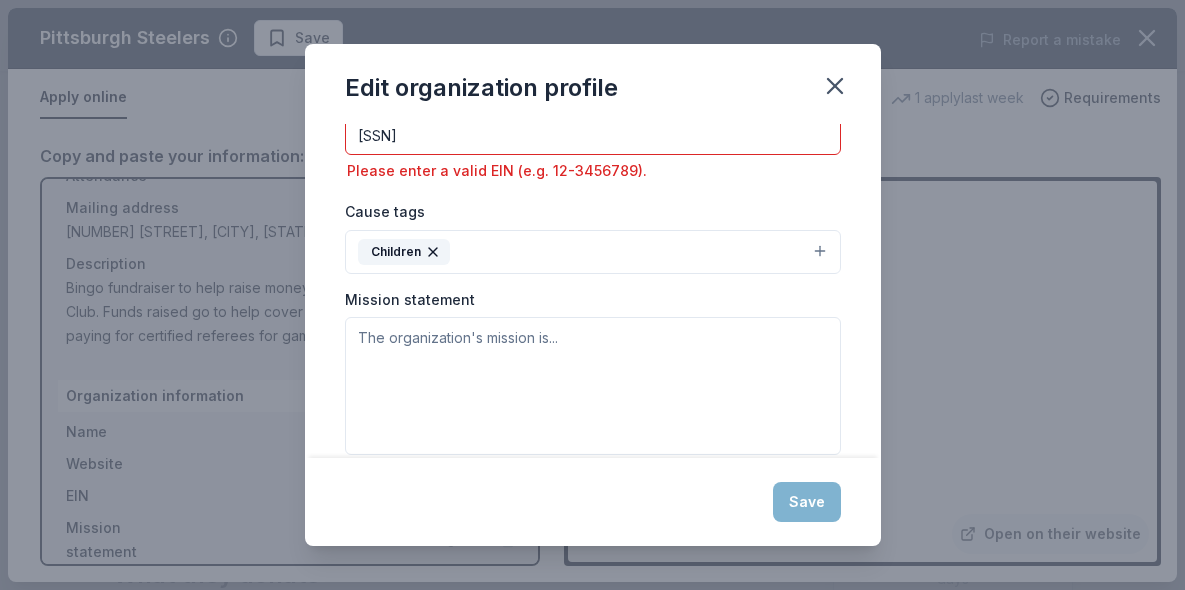 click on "Children" at bounding box center [593, 252] 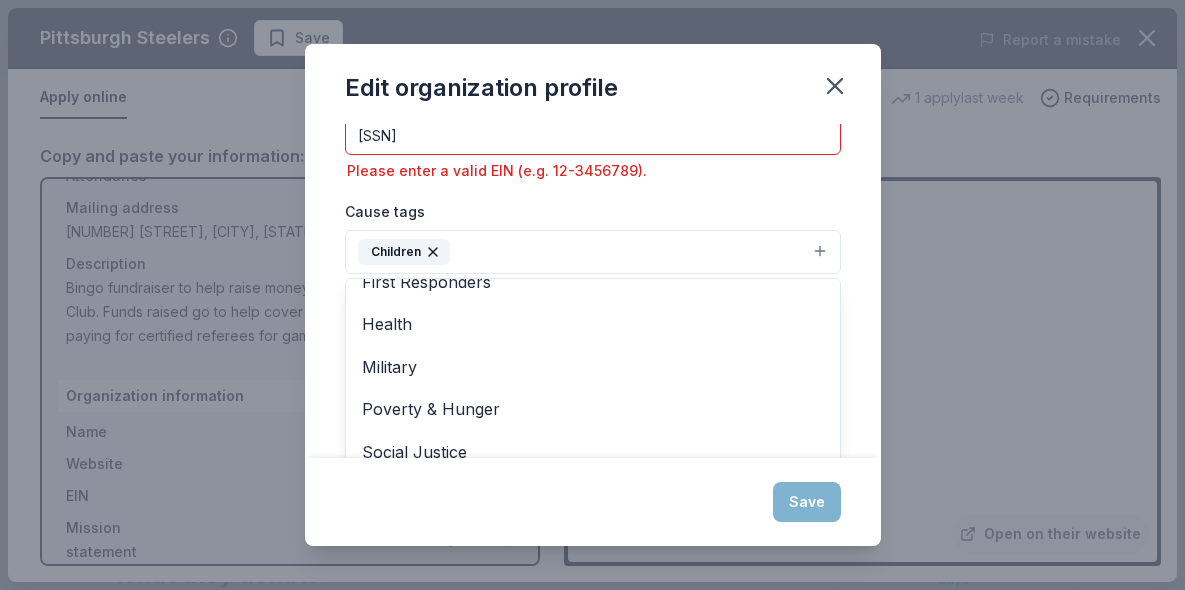 scroll, scrollTop: 232, scrollLeft: 0, axis: vertical 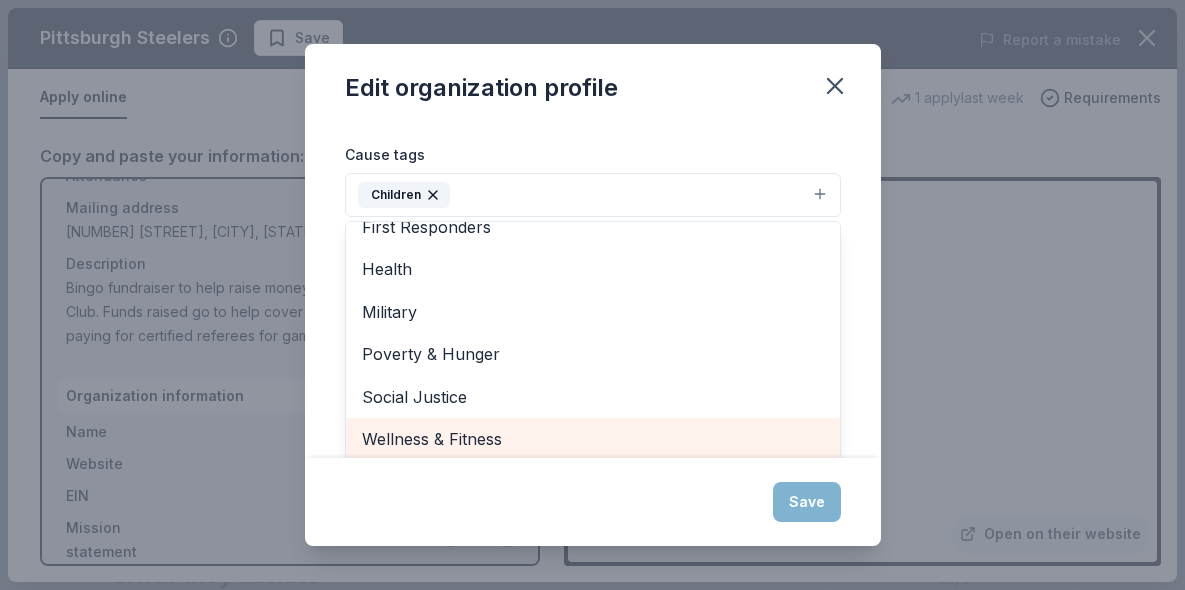 click on "Wellness & Fitness" at bounding box center (593, 439) 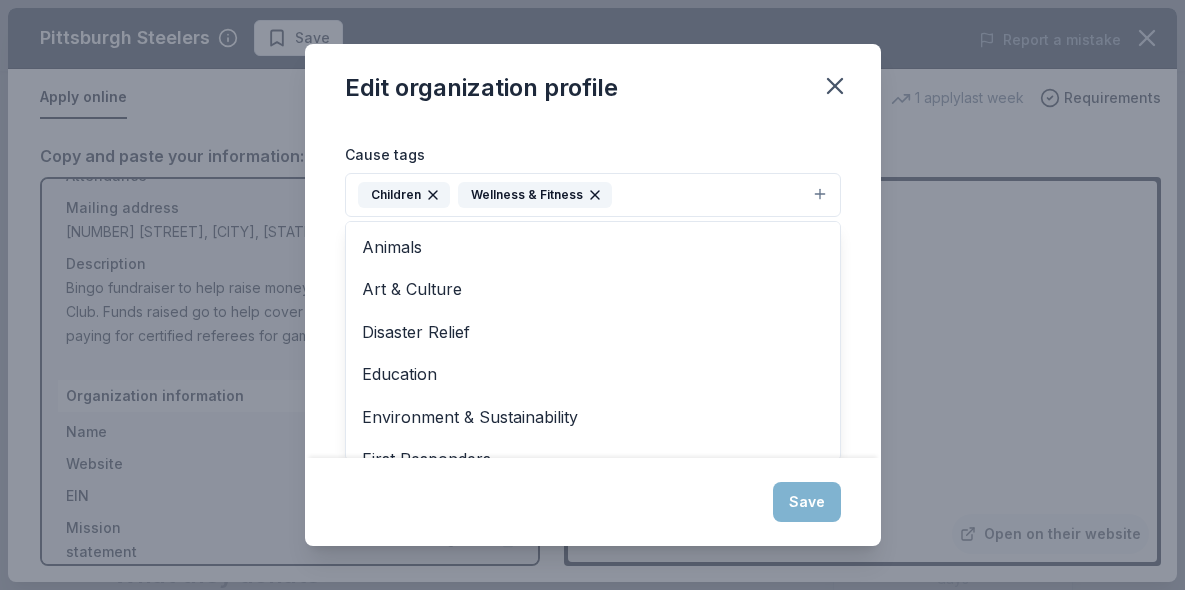 scroll, scrollTop: 0, scrollLeft: 0, axis: both 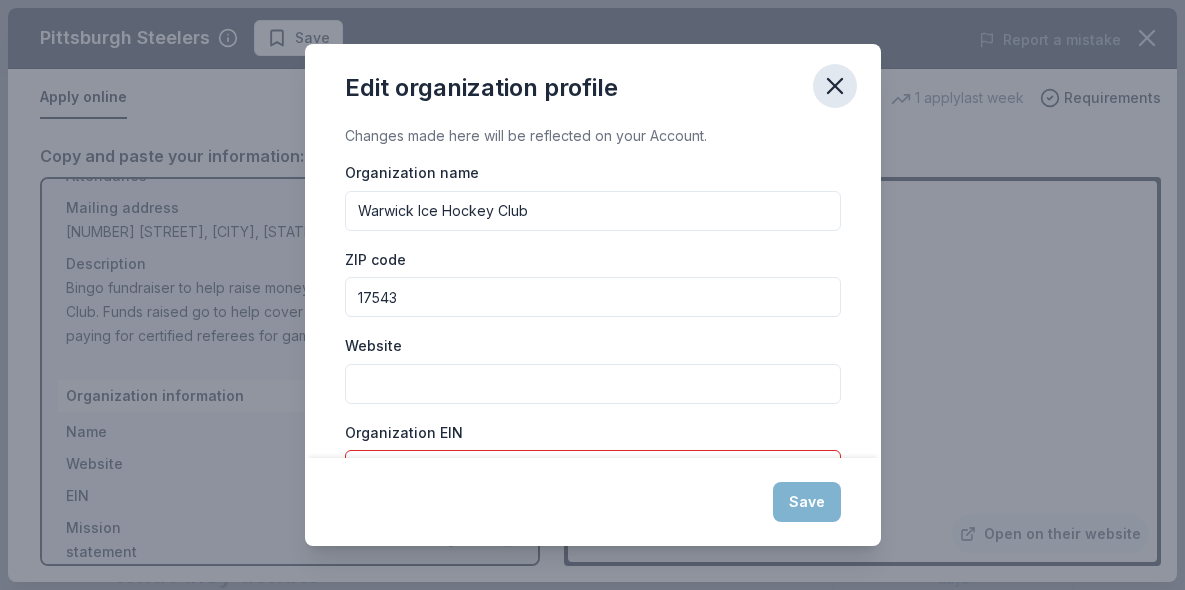 click at bounding box center (835, 86) 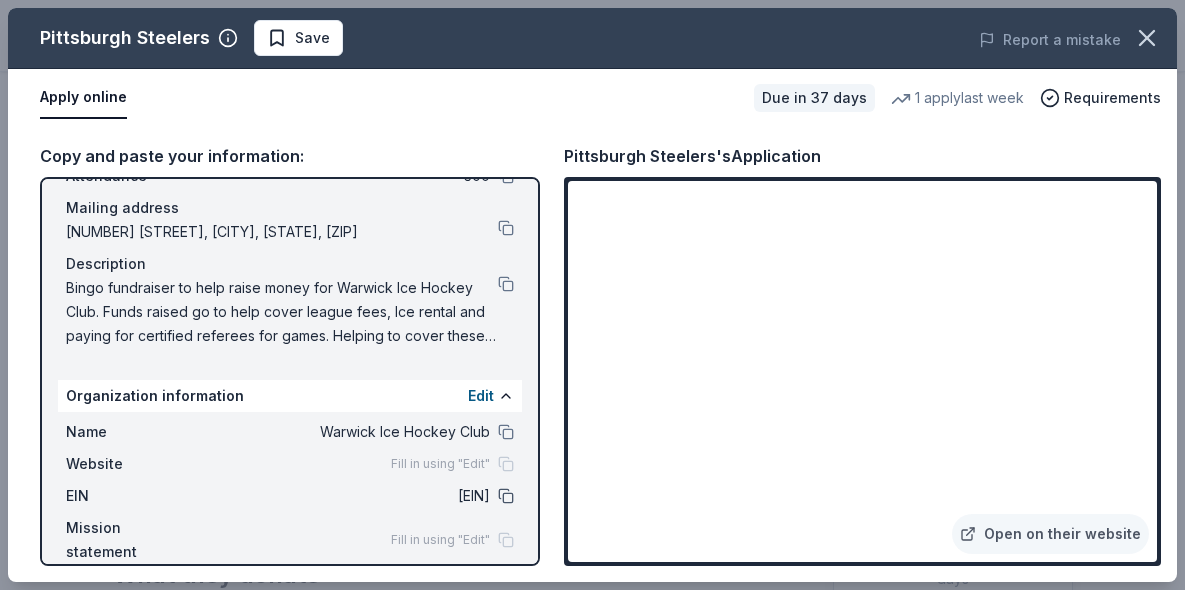 click at bounding box center [506, 496] 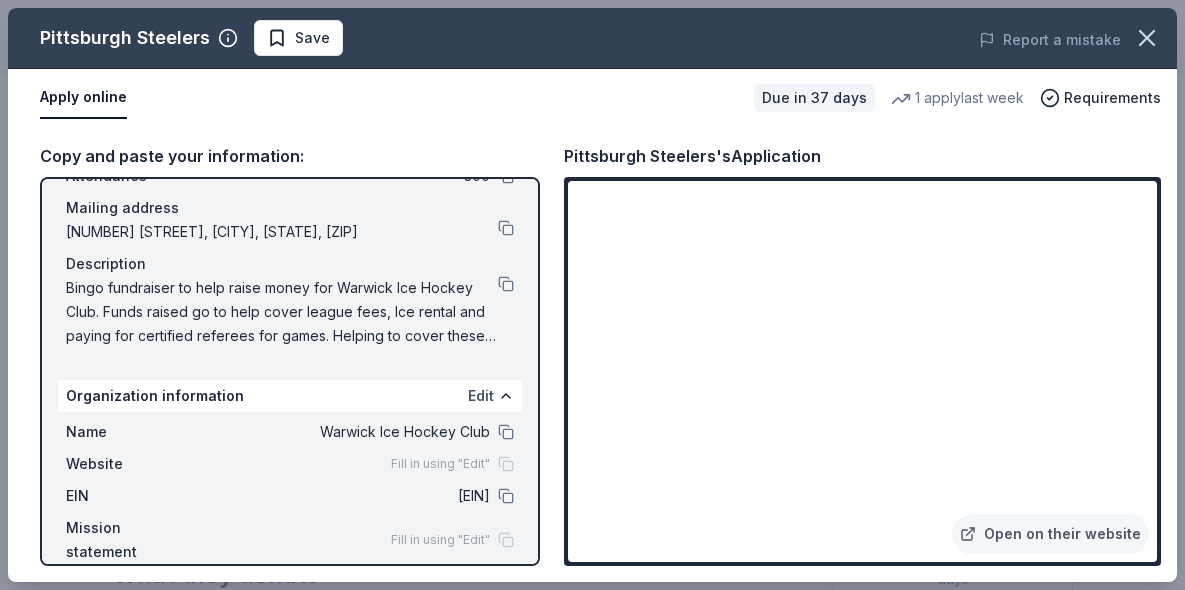 click on "Edit" at bounding box center [481, 396] 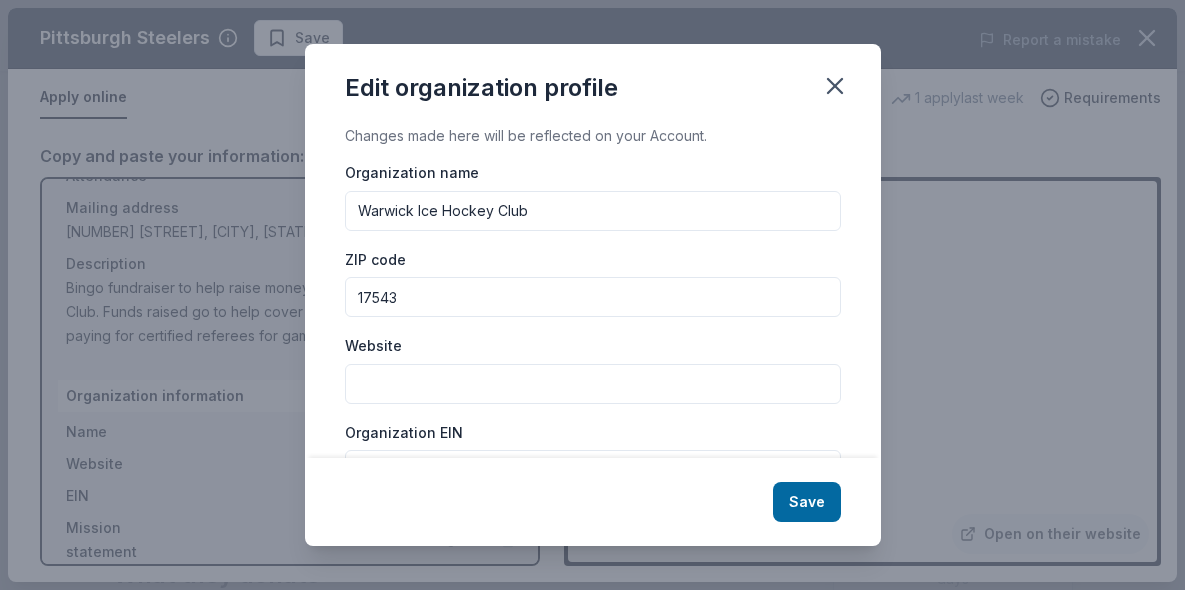 click on "Website" at bounding box center [593, 384] 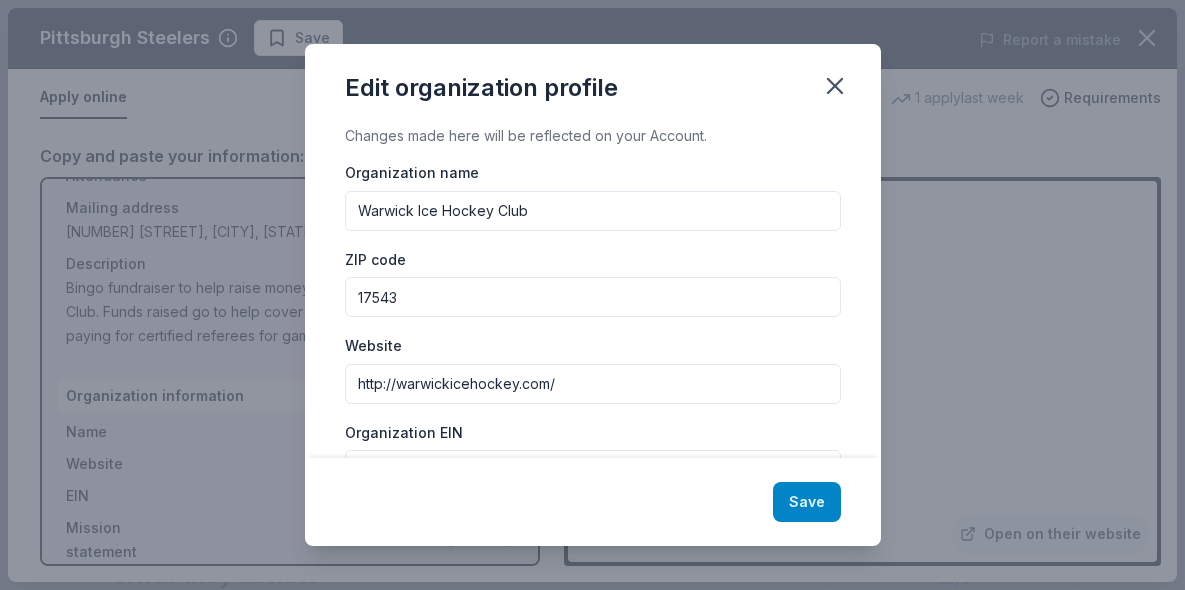 type on "http://warwickicehockey.com/" 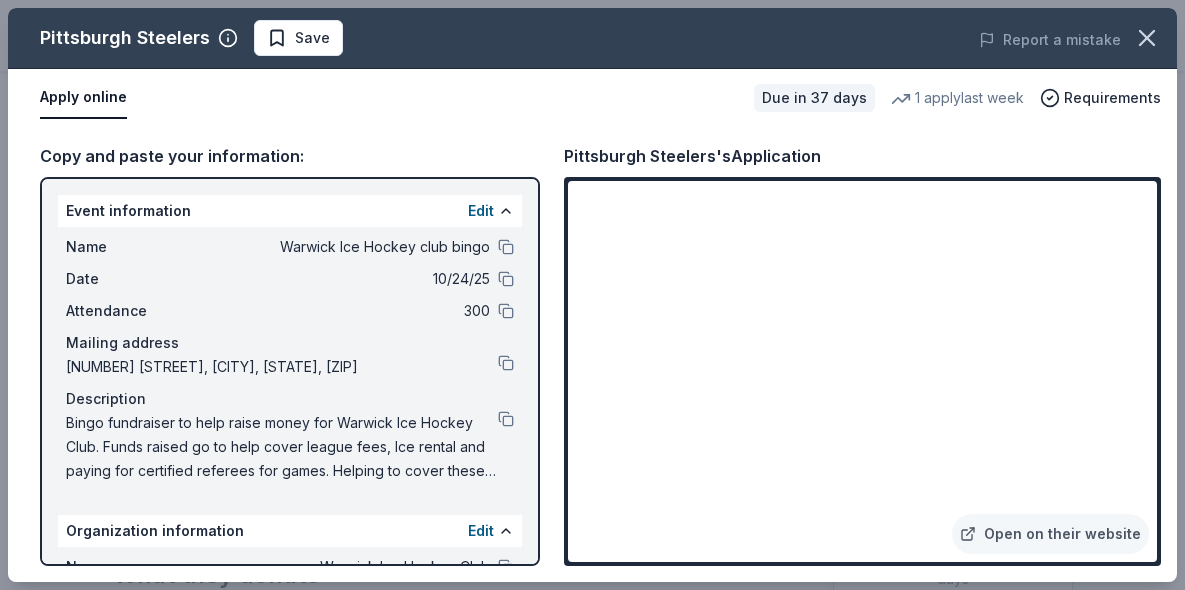 scroll, scrollTop: 0, scrollLeft: 0, axis: both 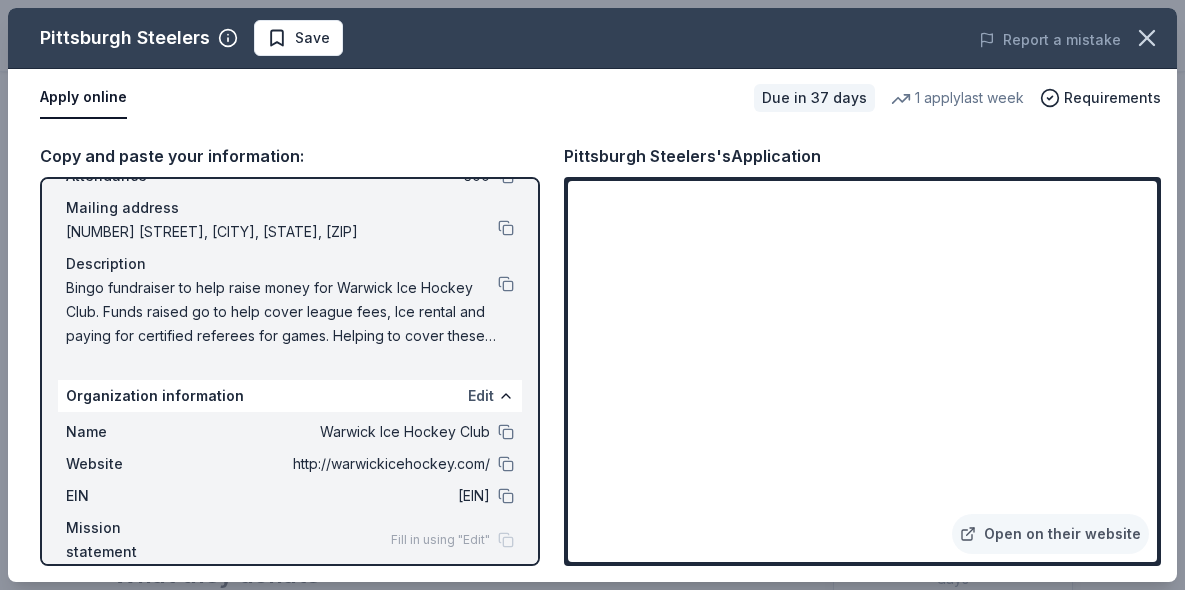 click on "Edit" at bounding box center [481, 396] 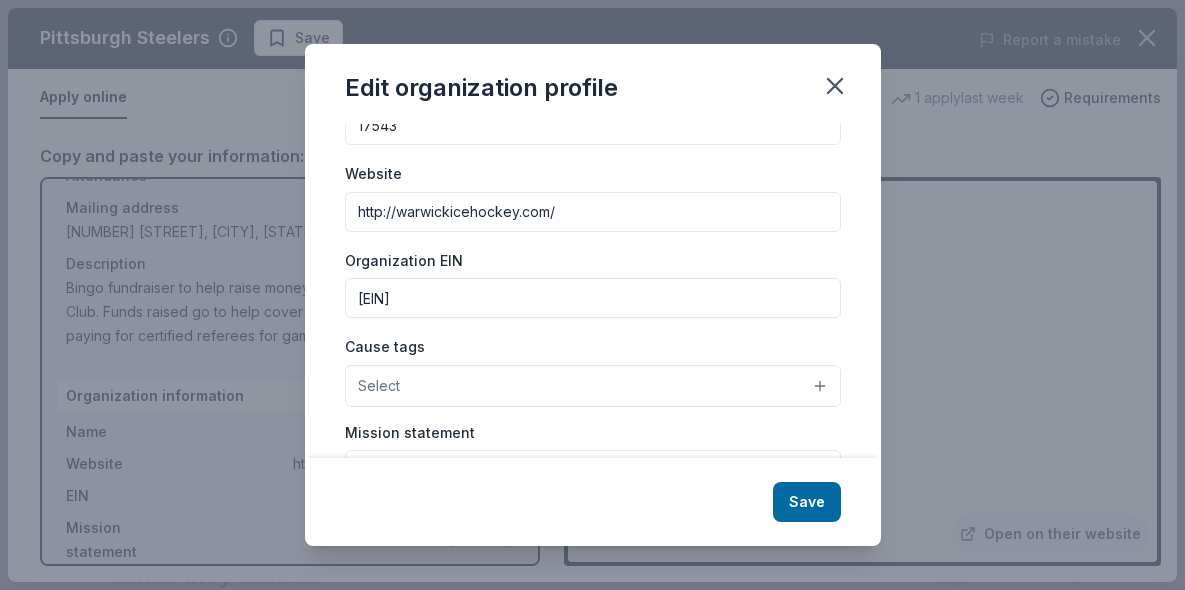 scroll, scrollTop: 188, scrollLeft: 0, axis: vertical 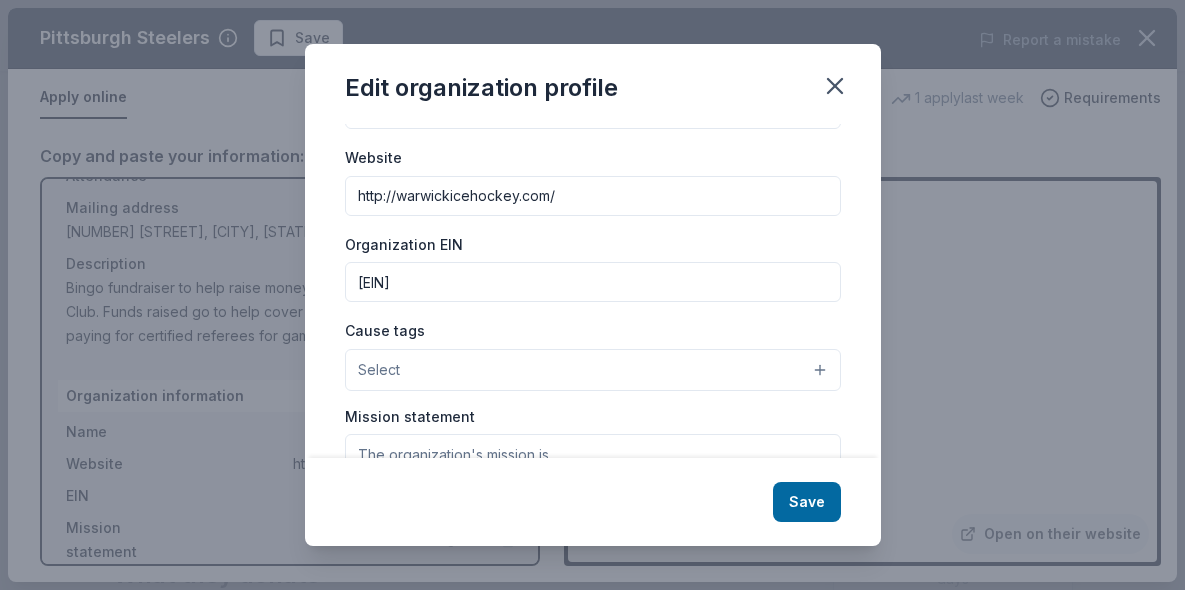 click on "88-3449110" at bounding box center [593, 282] 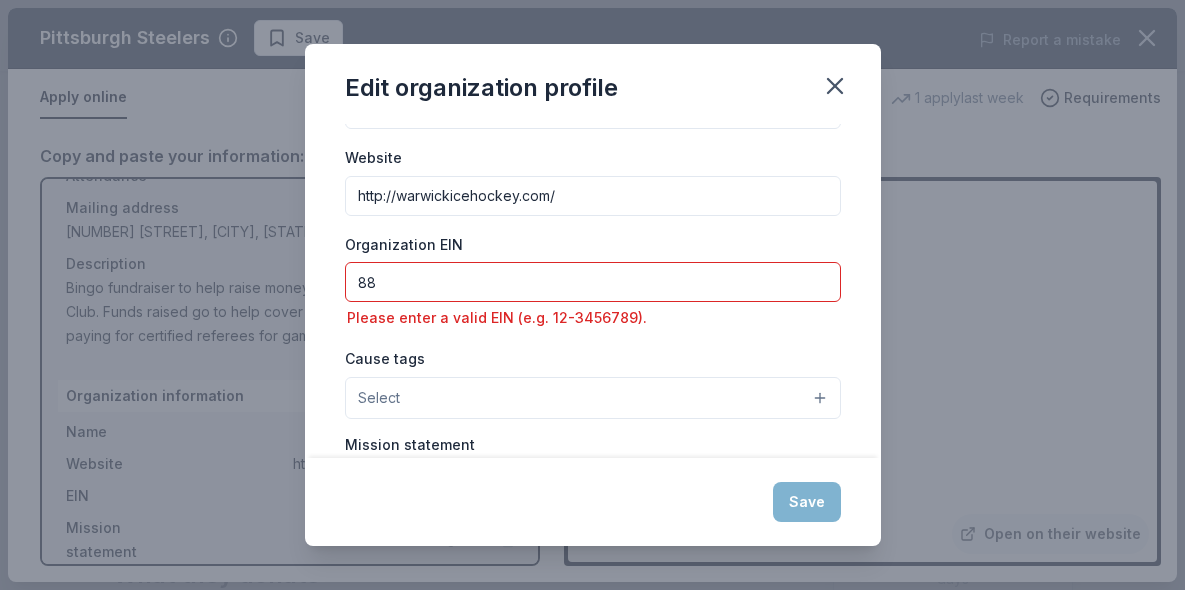 type on "8" 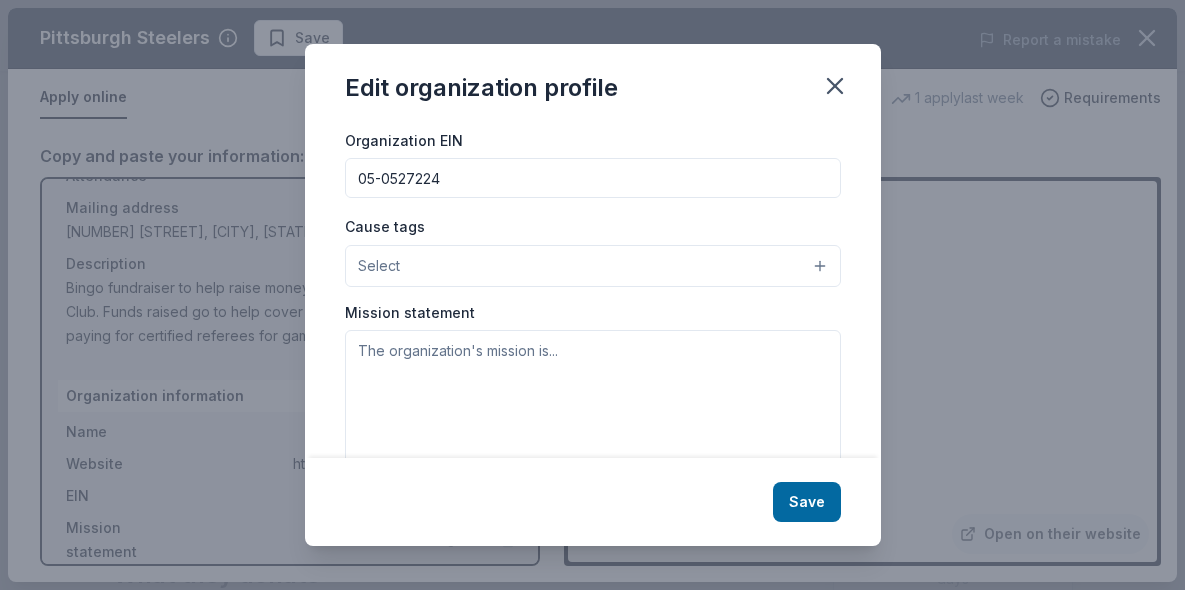 scroll, scrollTop: 324, scrollLeft: 0, axis: vertical 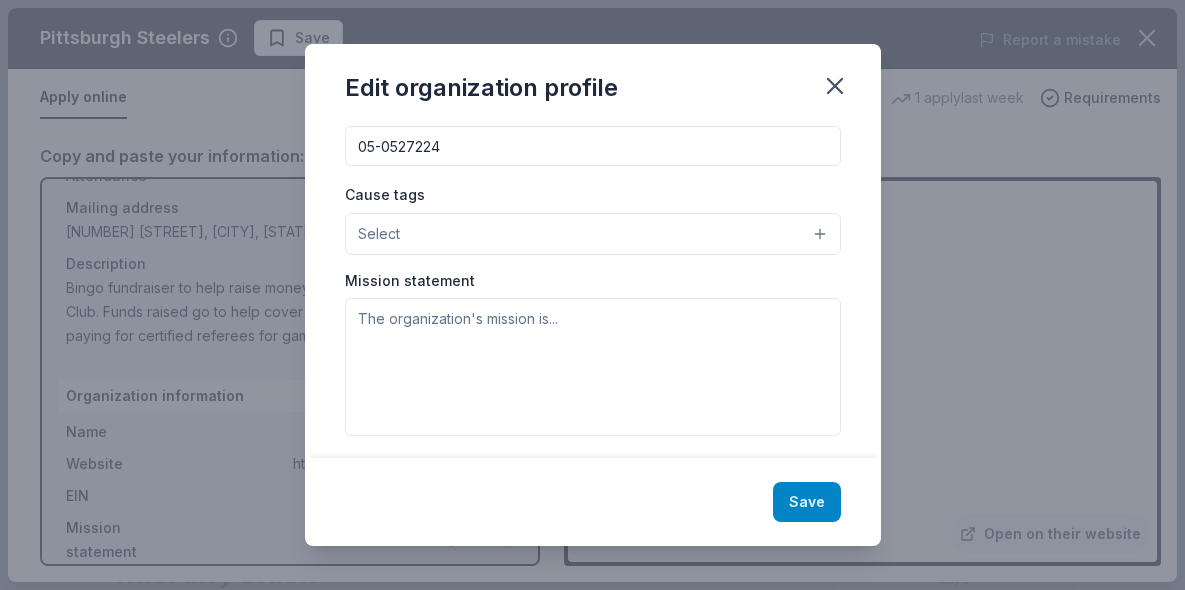 type on "05-0527224" 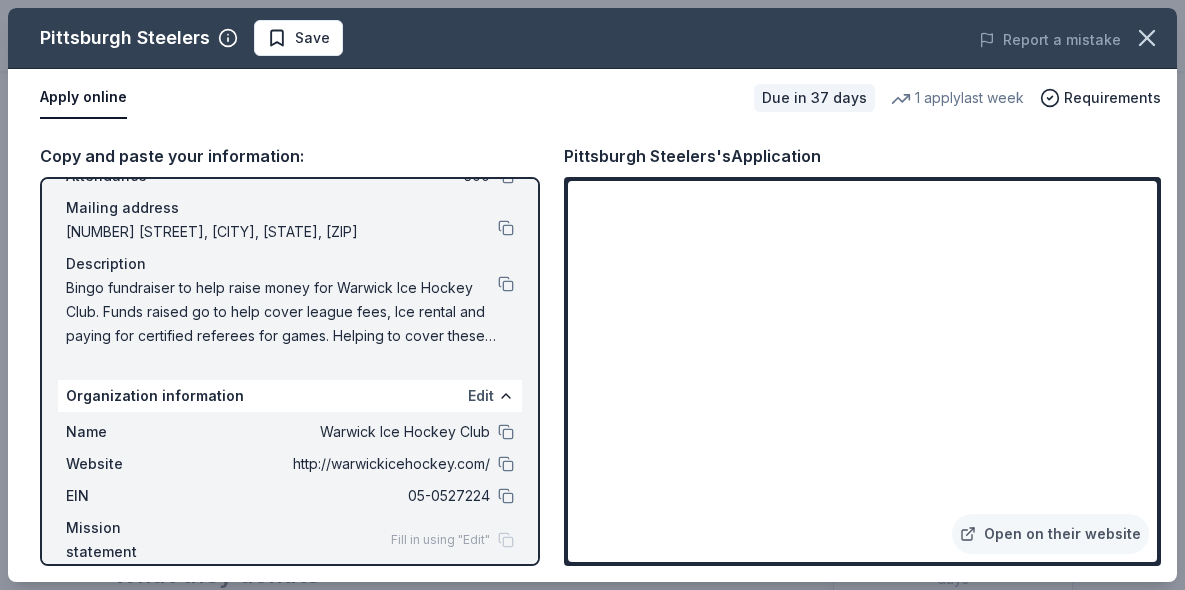 click on "Edit" at bounding box center [481, 396] 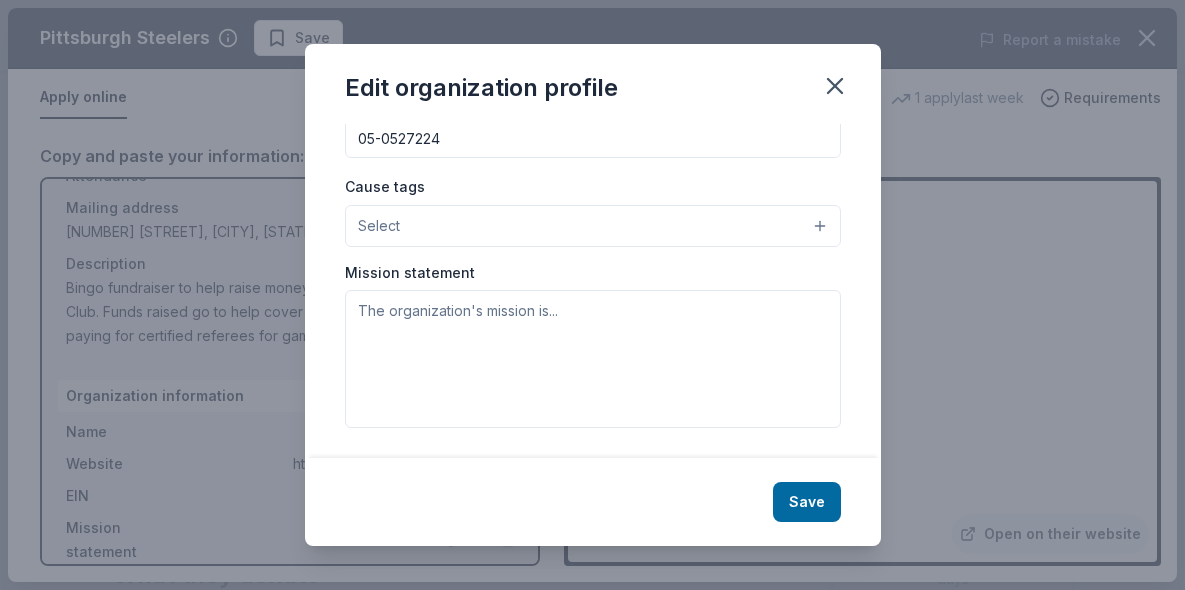 scroll, scrollTop: 331, scrollLeft: 0, axis: vertical 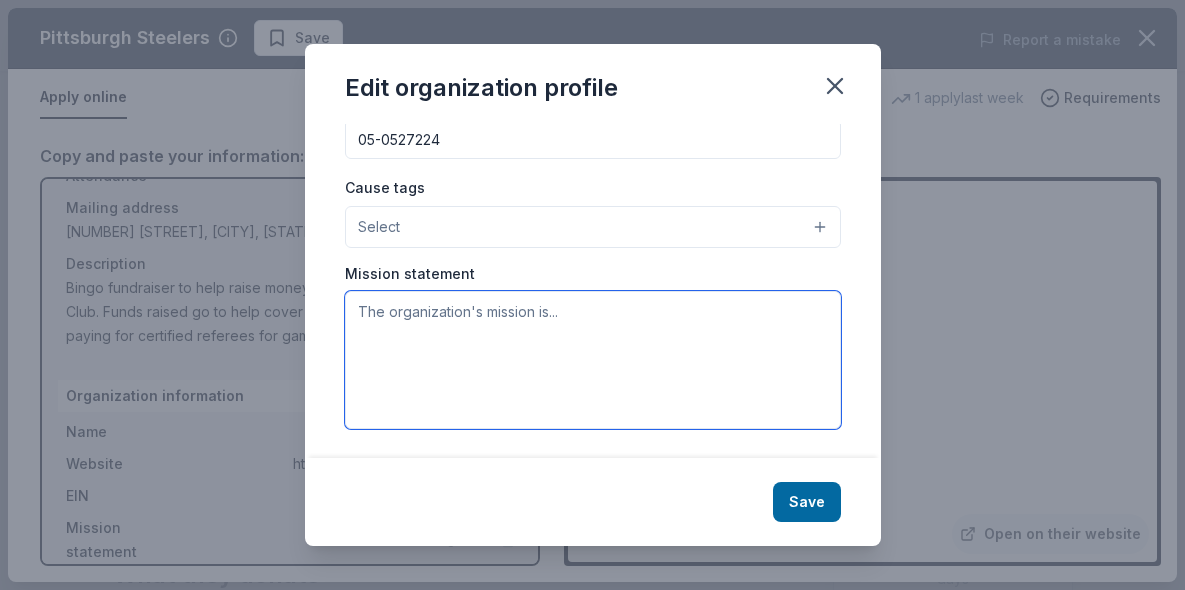 paste on "Warwick Ice Hockey is dedicated to fostering teamwork, sportsmanship, and skill development in a competitive and supportive environment, inspiring a lifelong passion for the game." 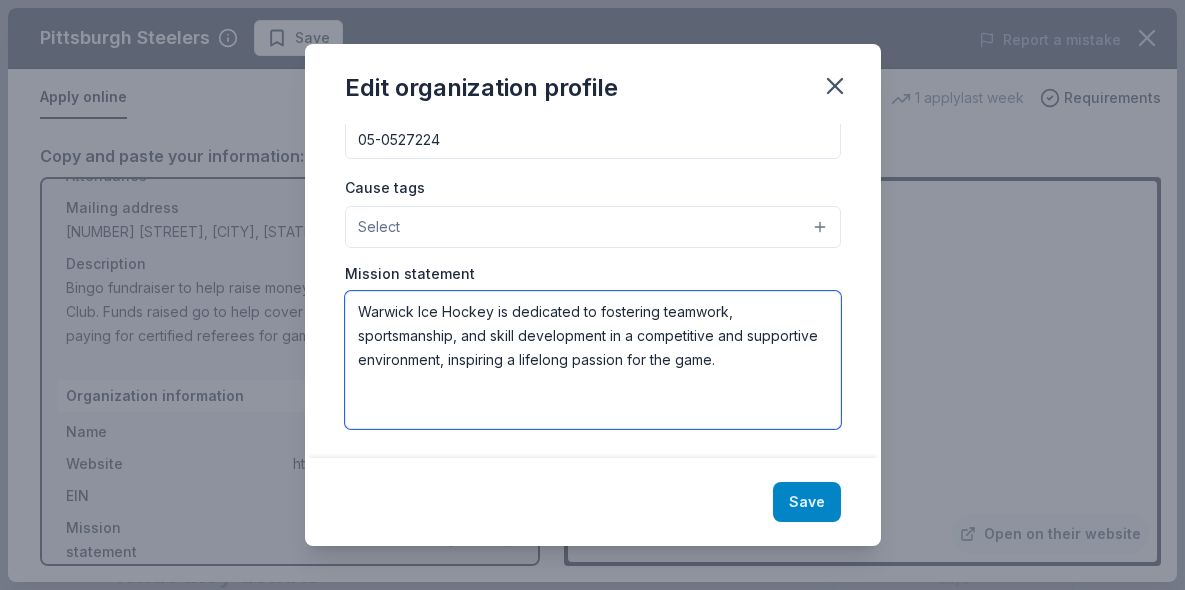 type on "Warwick Ice Hockey is dedicated to fostering teamwork, sportsmanship, and skill development in a competitive and supportive environment, inspiring a lifelong passion for the game." 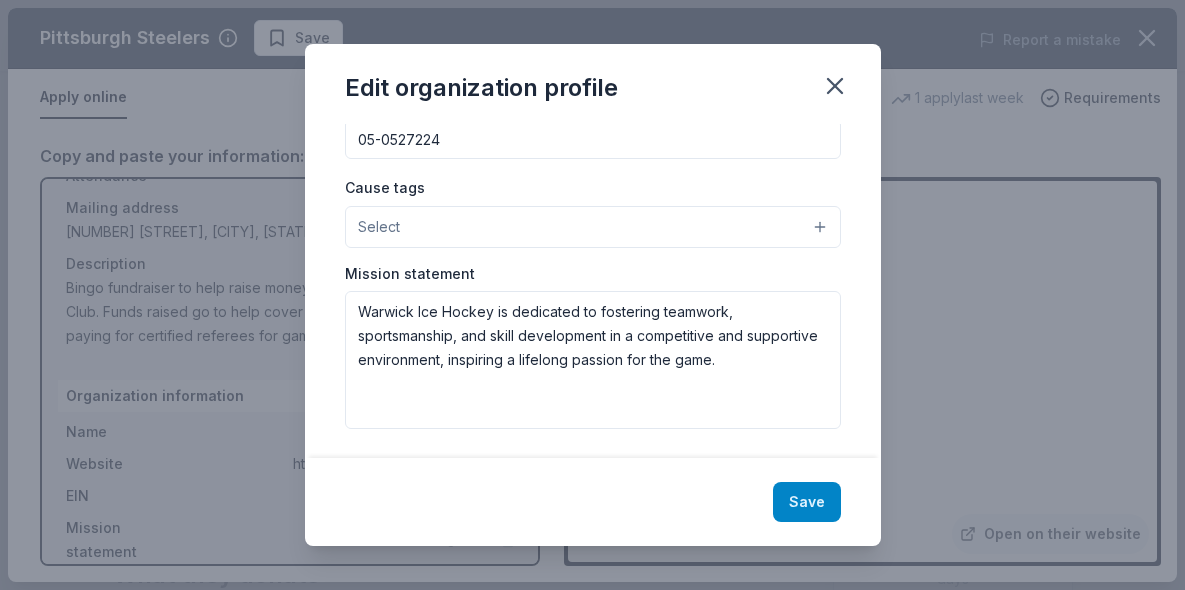 click on "Save" at bounding box center [807, 502] 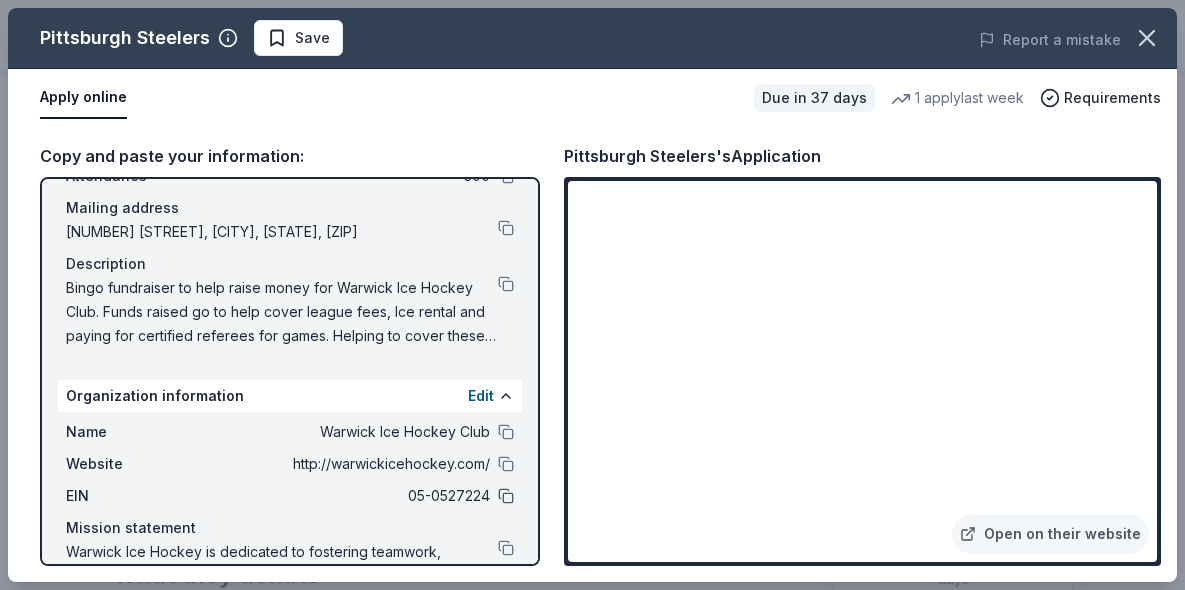 click at bounding box center (506, 496) 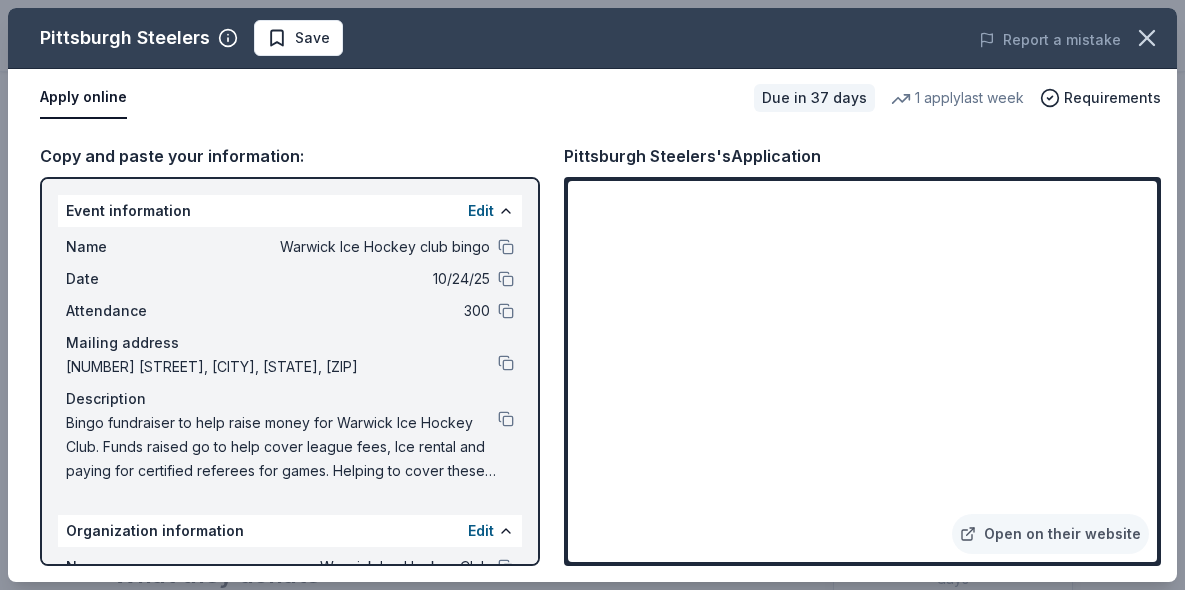 scroll, scrollTop: 0, scrollLeft: 0, axis: both 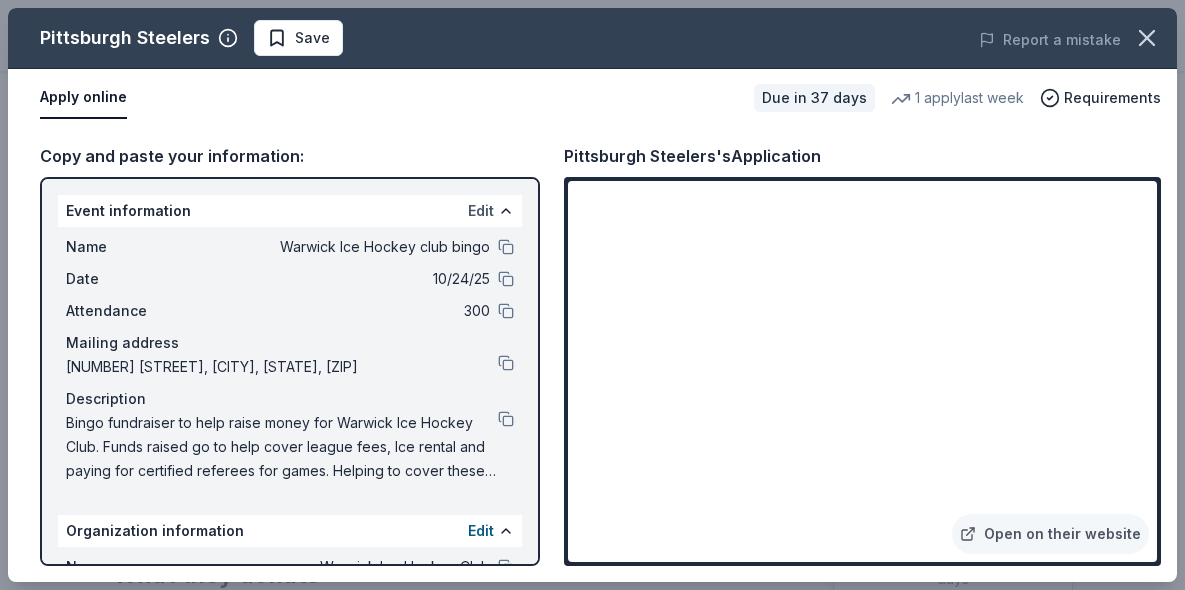 click on "Edit" at bounding box center (481, 211) 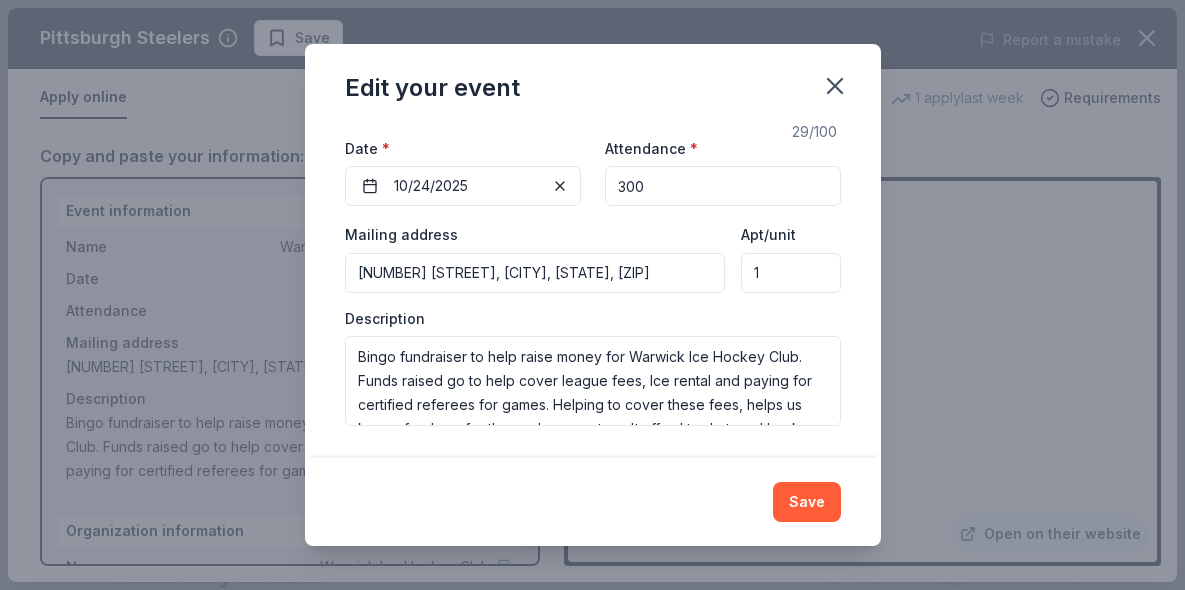 scroll, scrollTop: 233, scrollLeft: 0, axis: vertical 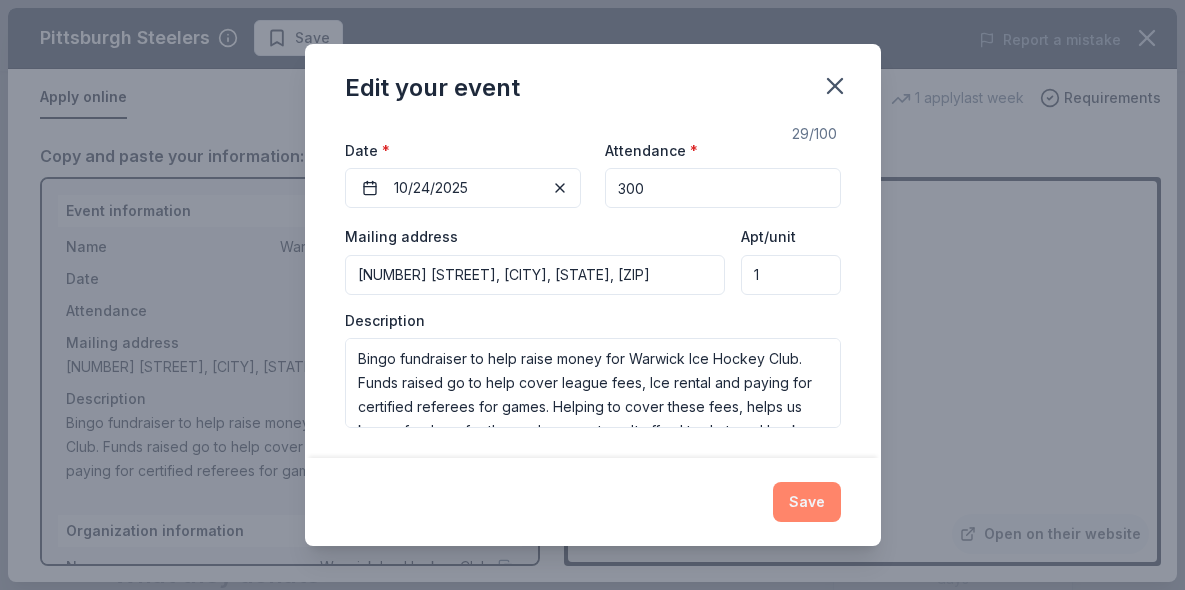 click on "Save" at bounding box center (807, 502) 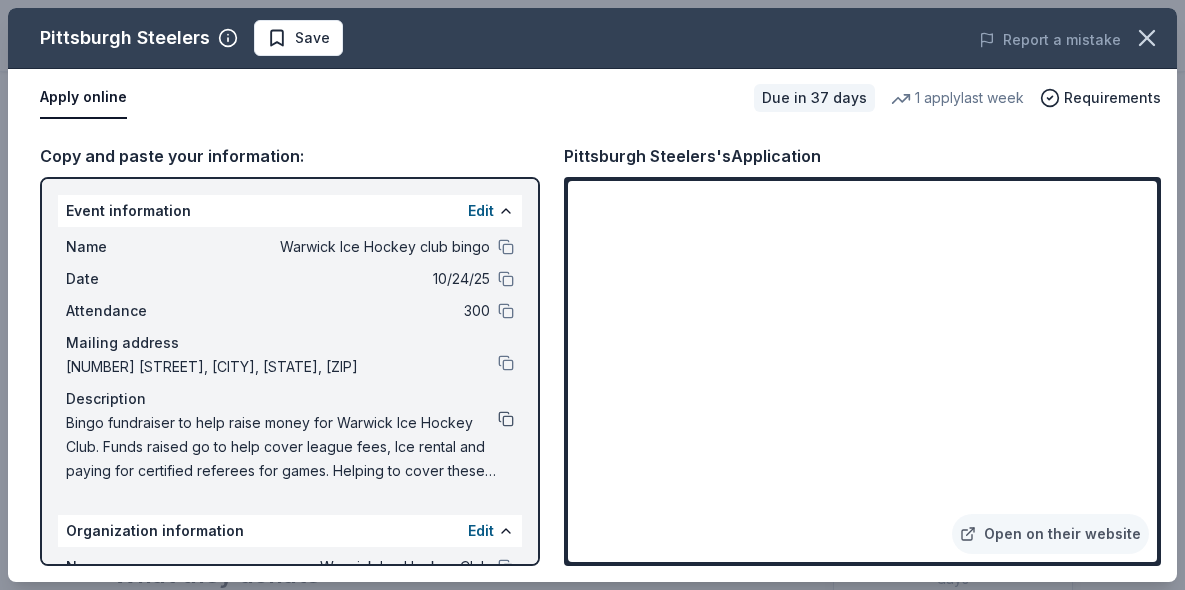 click at bounding box center (506, 419) 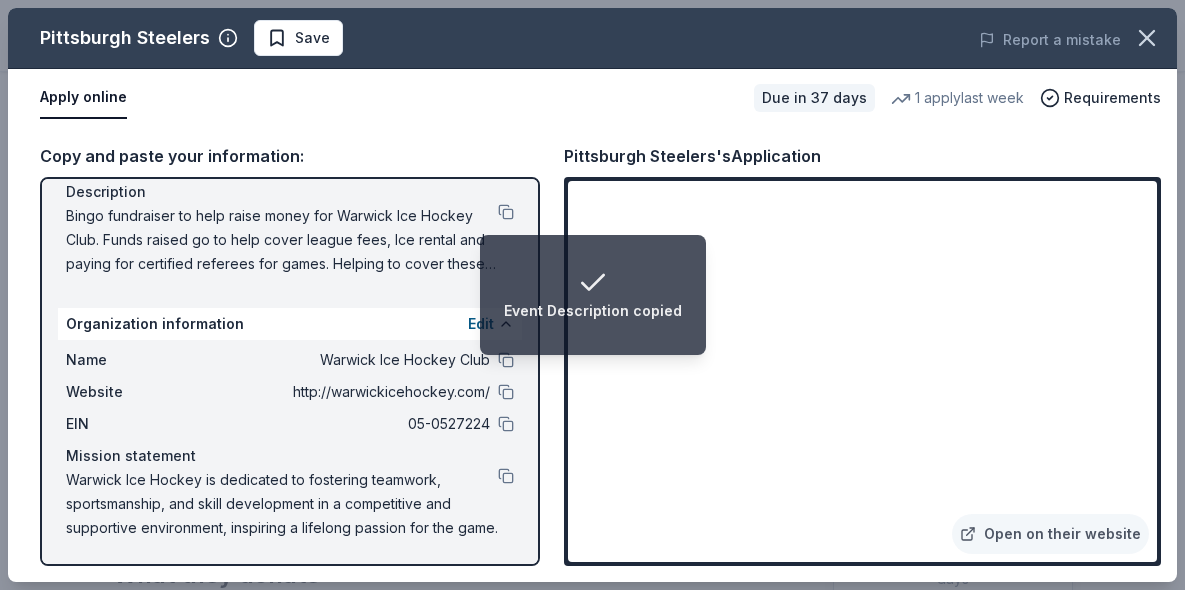 scroll, scrollTop: 207, scrollLeft: 0, axis: vertical 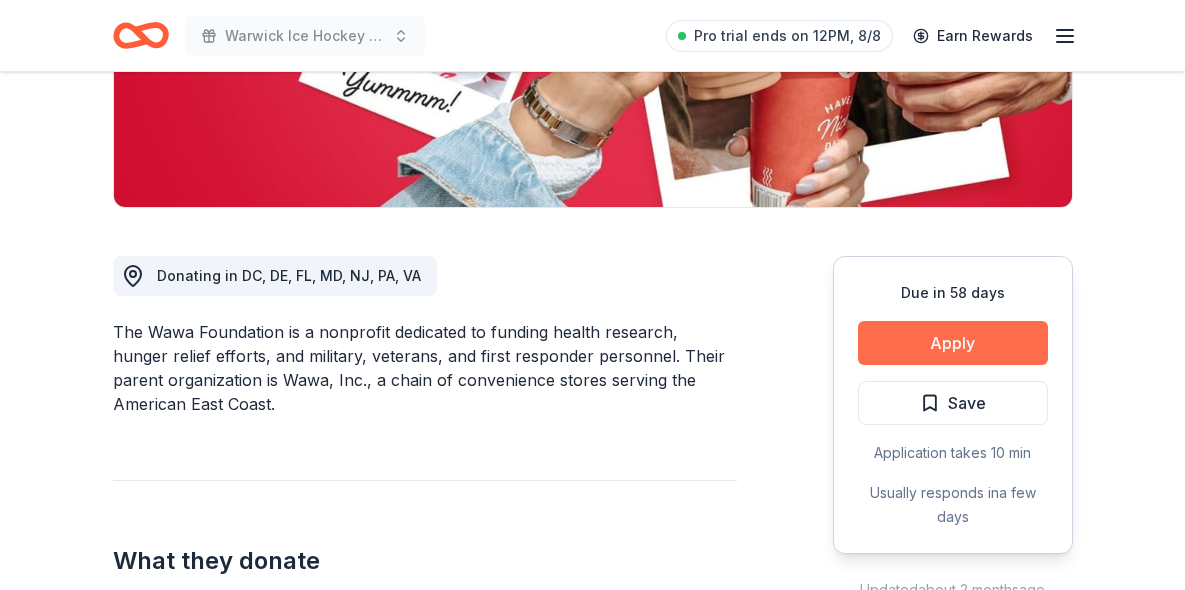 click on "Apply" at bounding box center (953, 343) 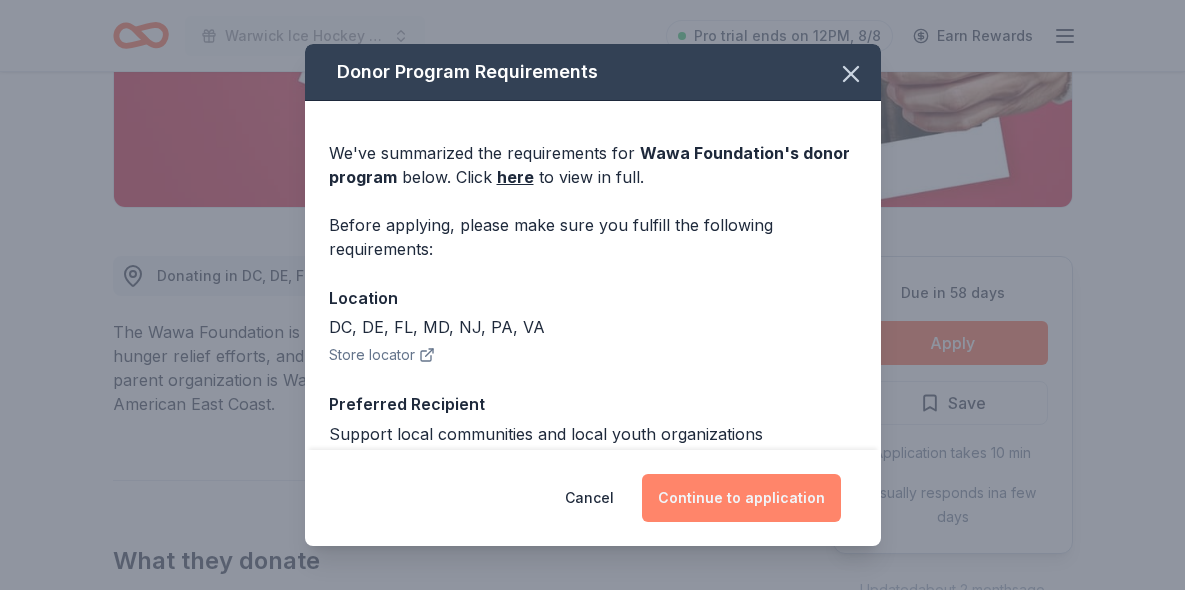 click on "Continue to application" at bounding box center (741, 498) 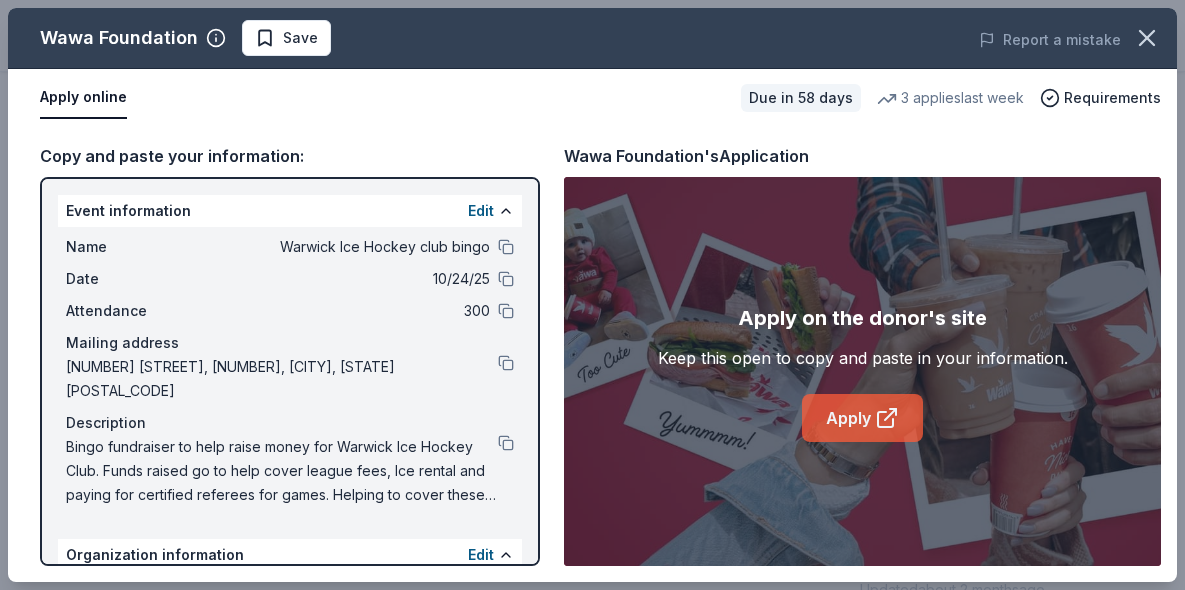 click on "Apply" at bounding box center [862, 418] 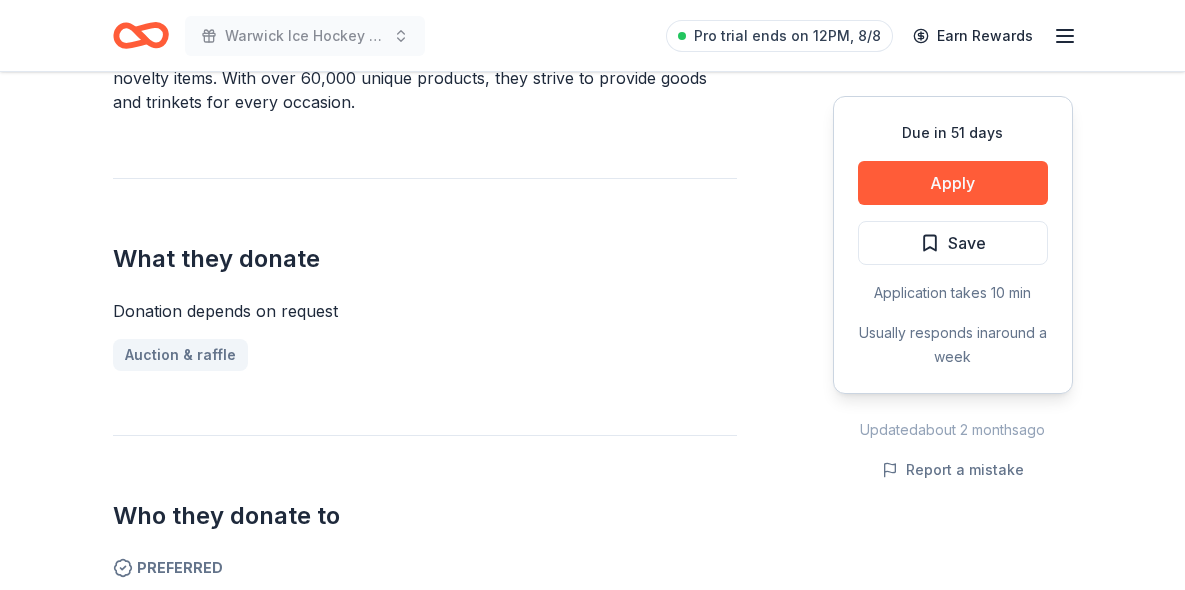 scroll, scrollTop: 678, scrollLeft: 0, axis: vertical 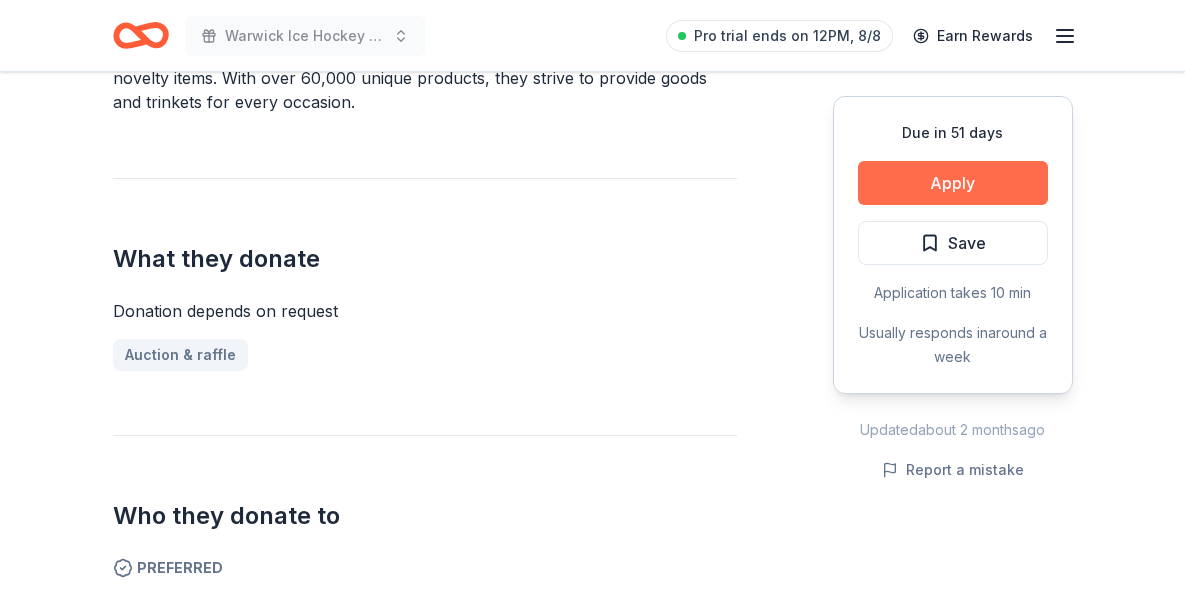 click on "Apply" at bounding box center (953, 183) 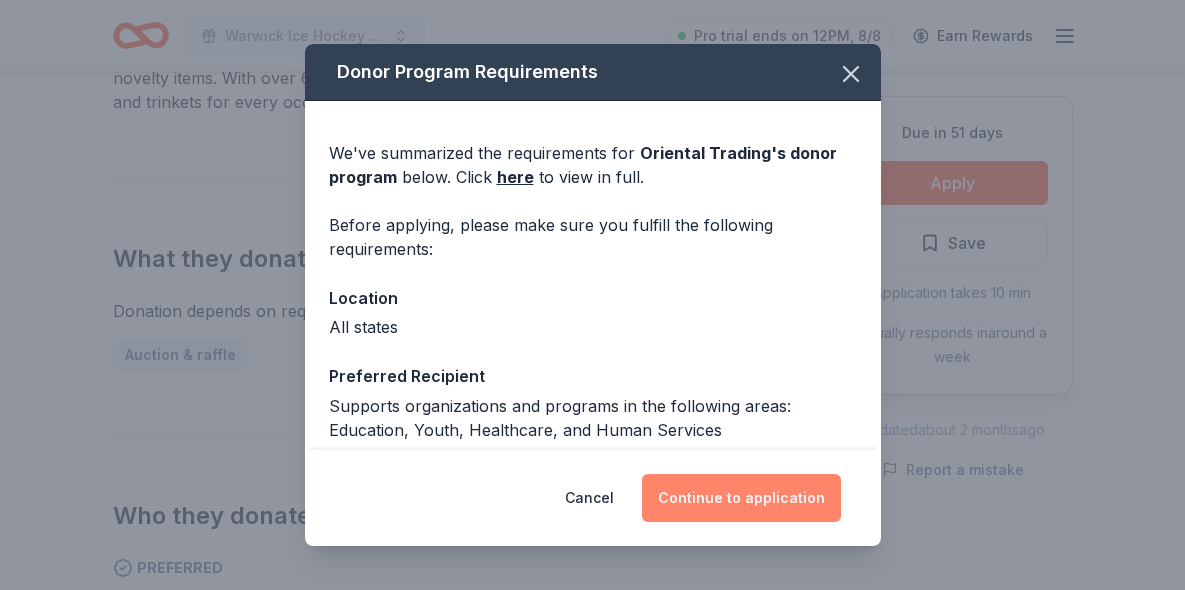 click on "Continue to application" at bounding box center [741, 498] 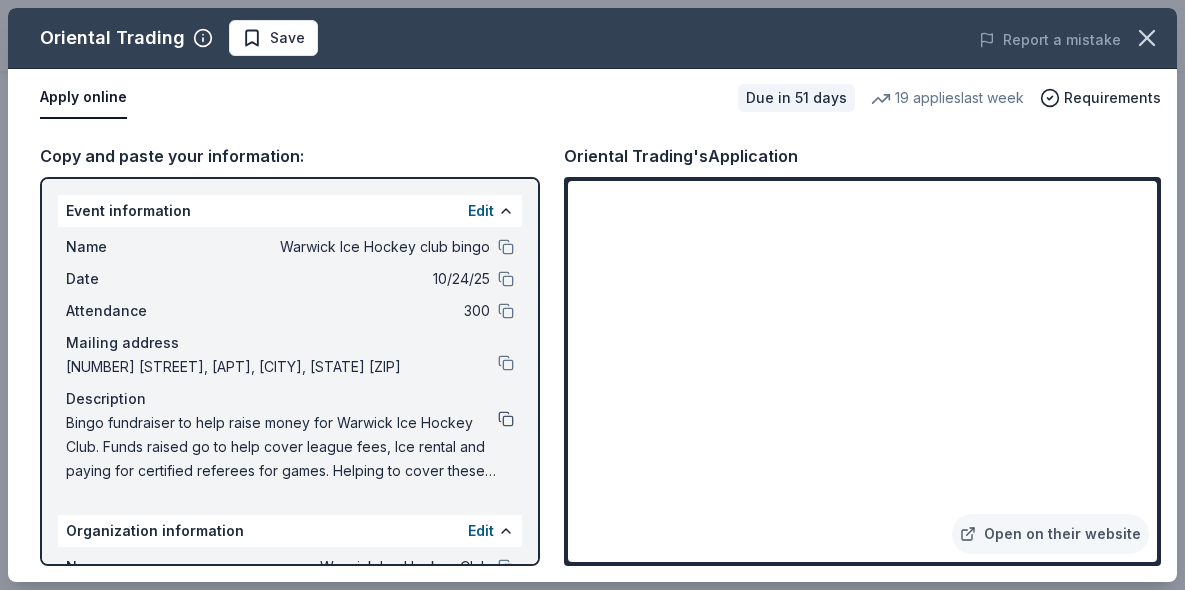 click at bounding box center (506, 419) 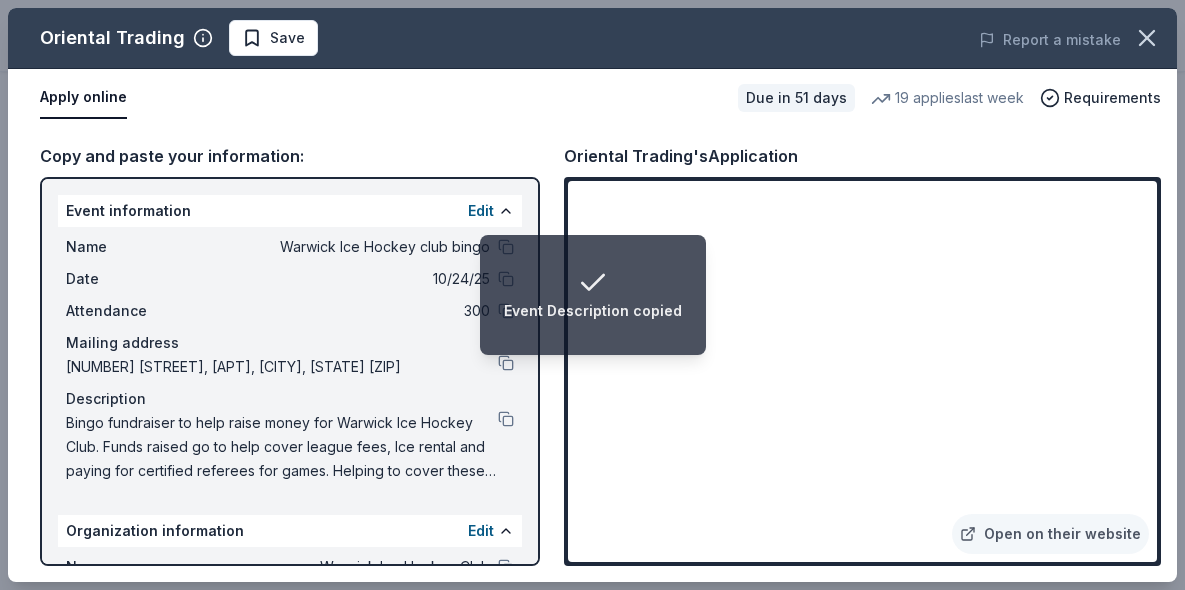 click on "Copy and paste your information:" at bounding box center [290, 156] 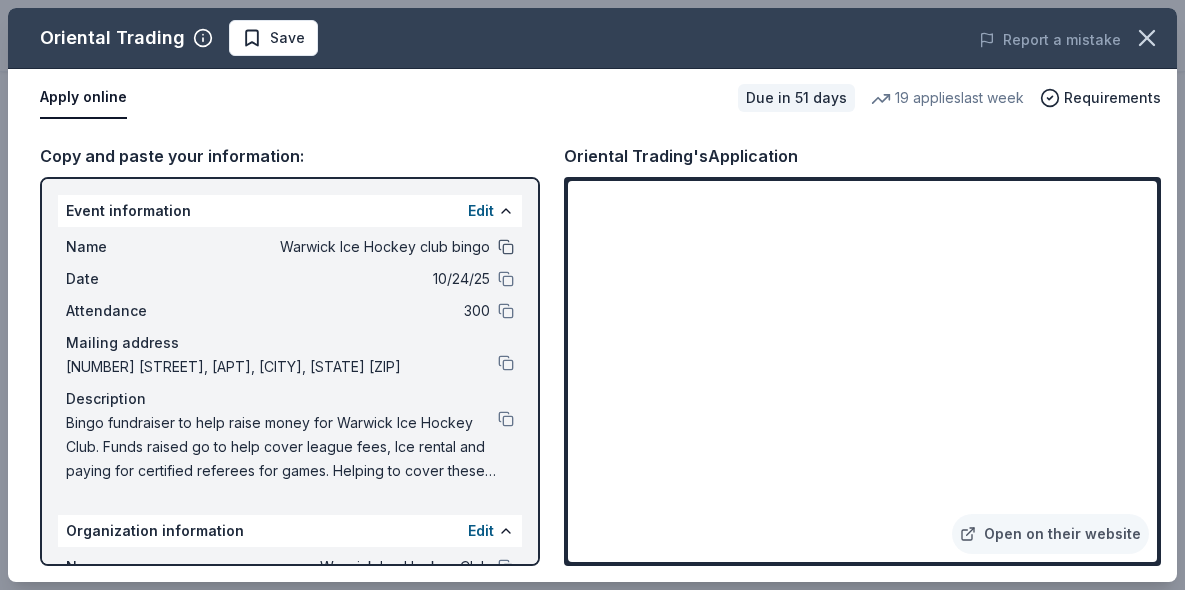 click at bounding box center [506, 247] 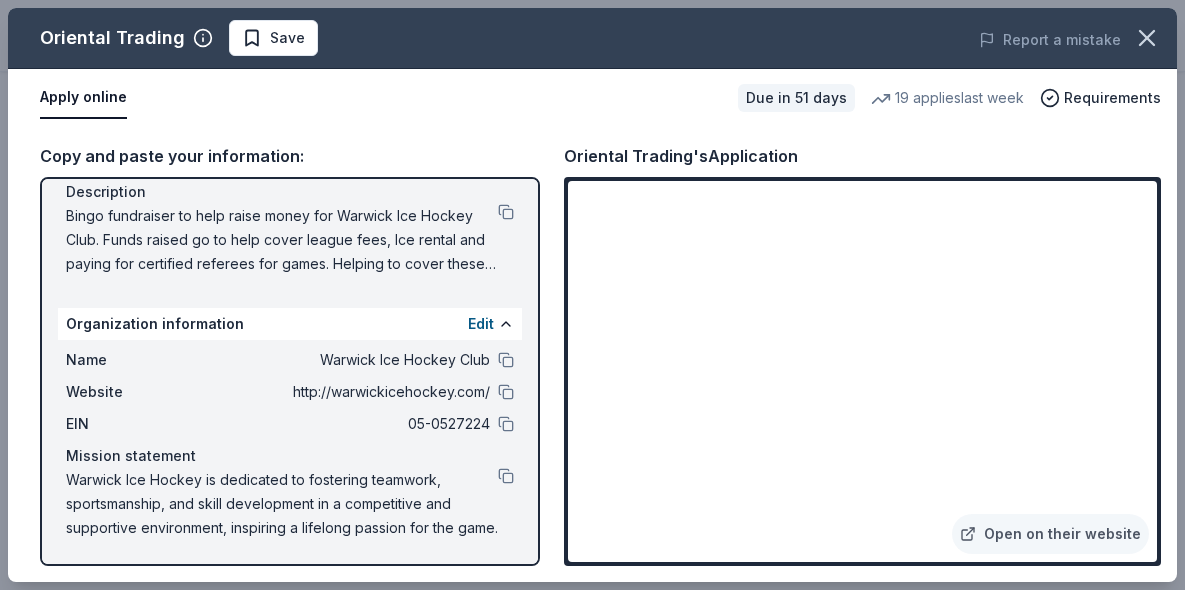 scroll, scrollTop: 207, scrollLeft: 0, axis: vertical 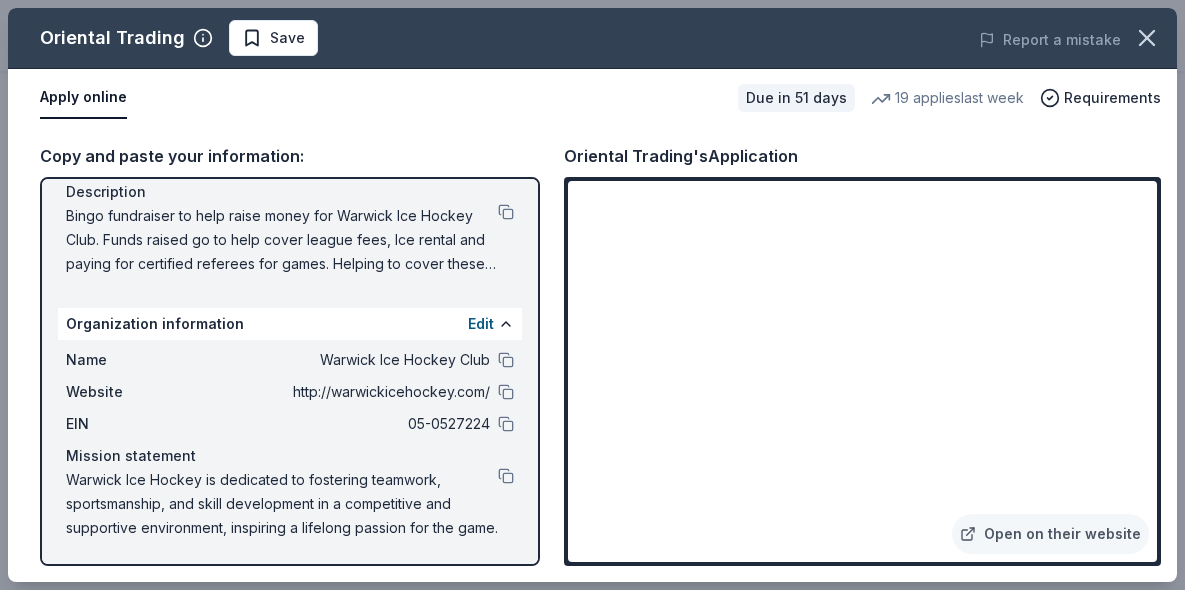 click at bounding box center [506, 392] 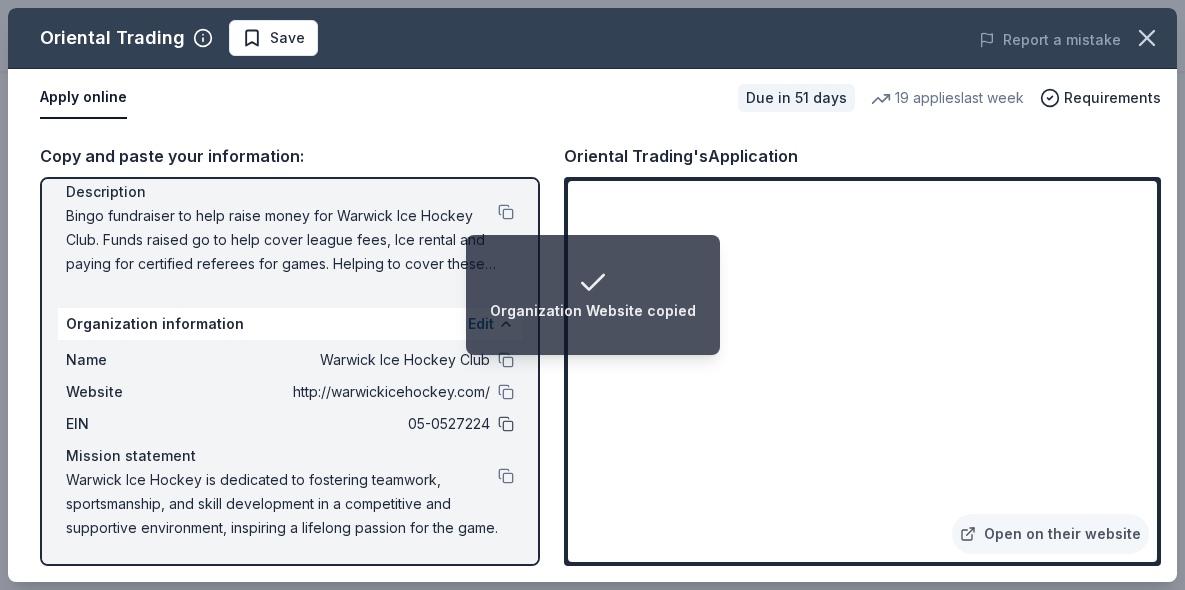 click at bounding box center [506, 424] 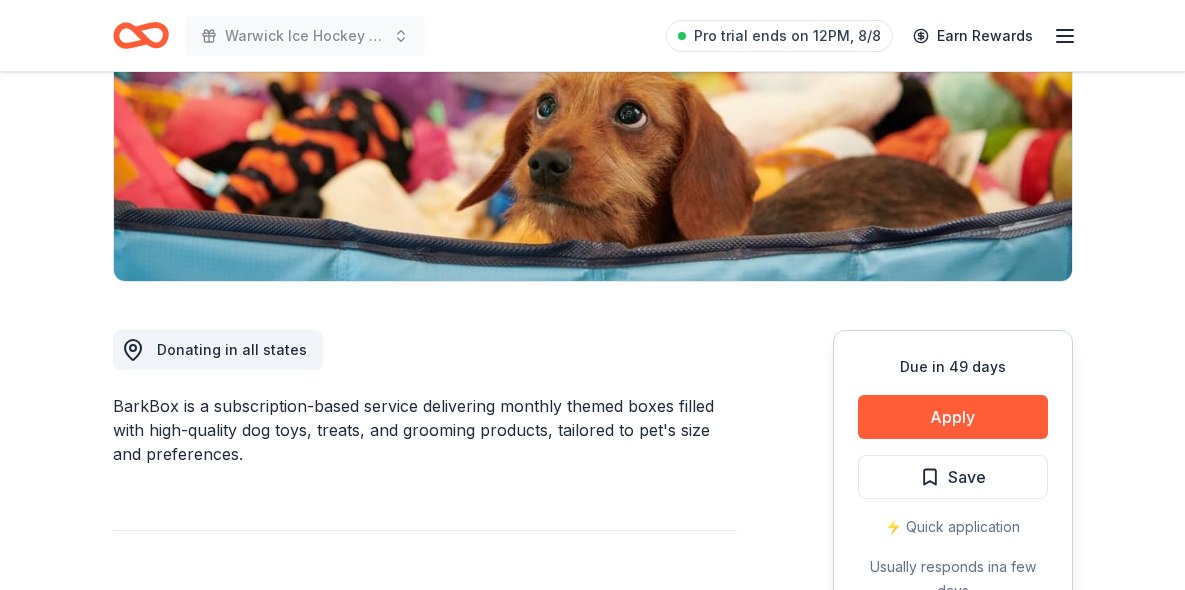 scroll, scrollTop: 389, scrollLeft: 0, axis: vertical 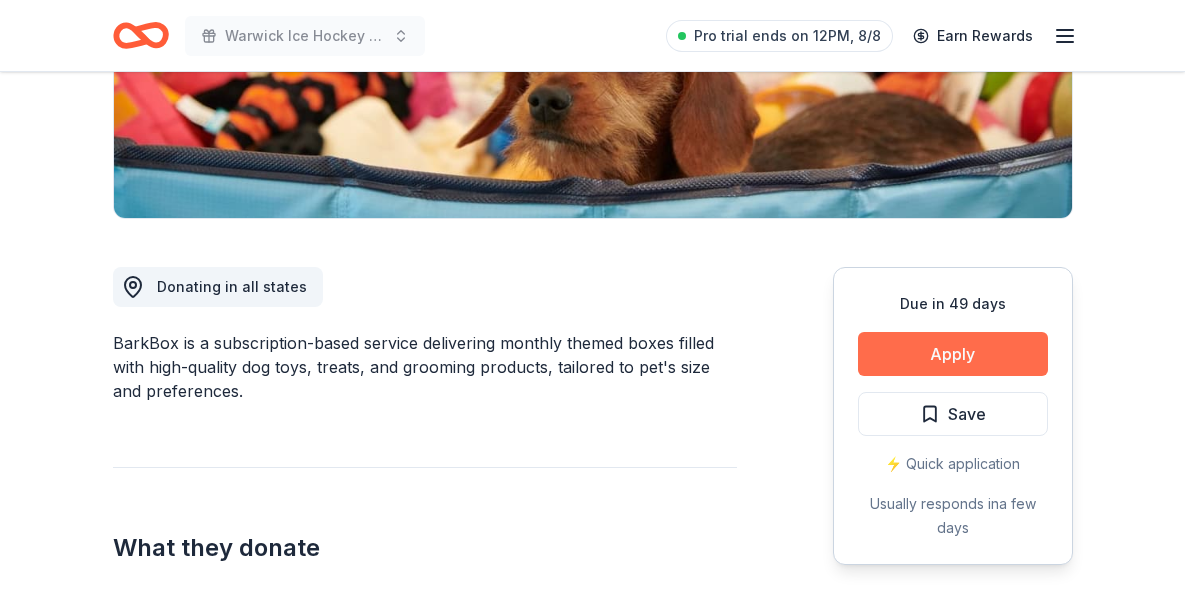 click on "Apply" at bounding box center [953, 354] 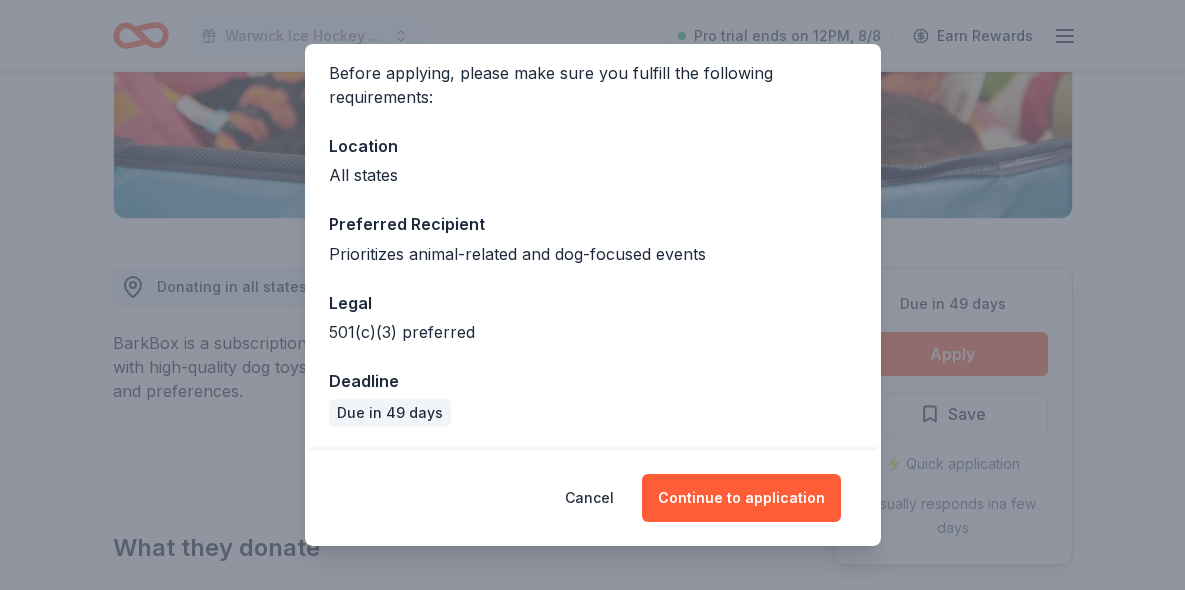 scroll, scrollTop: 151, scrollLeft: 0, axis: vertical 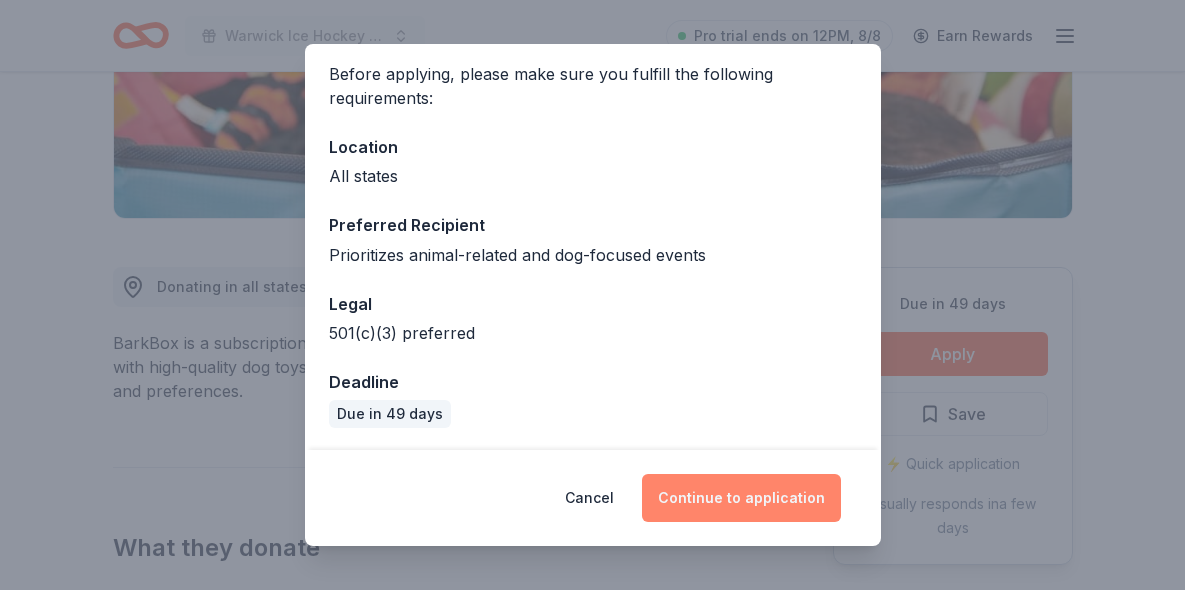 click on "Continue to application" at bounding box center (741, 498) 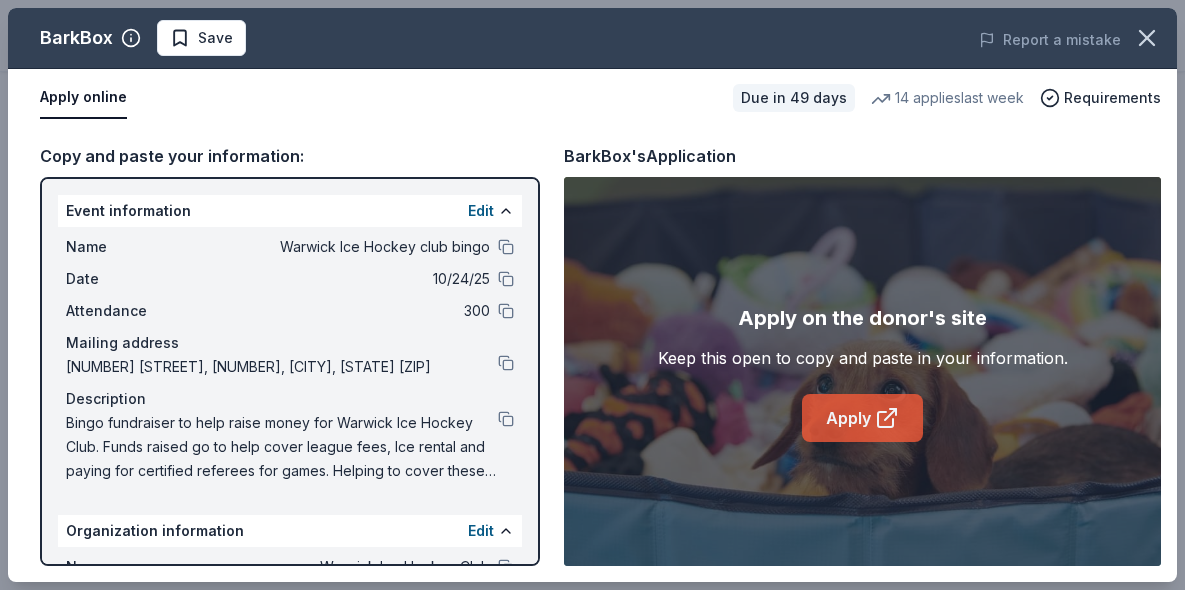 click on "Apply" at bounding box center (862, 418) 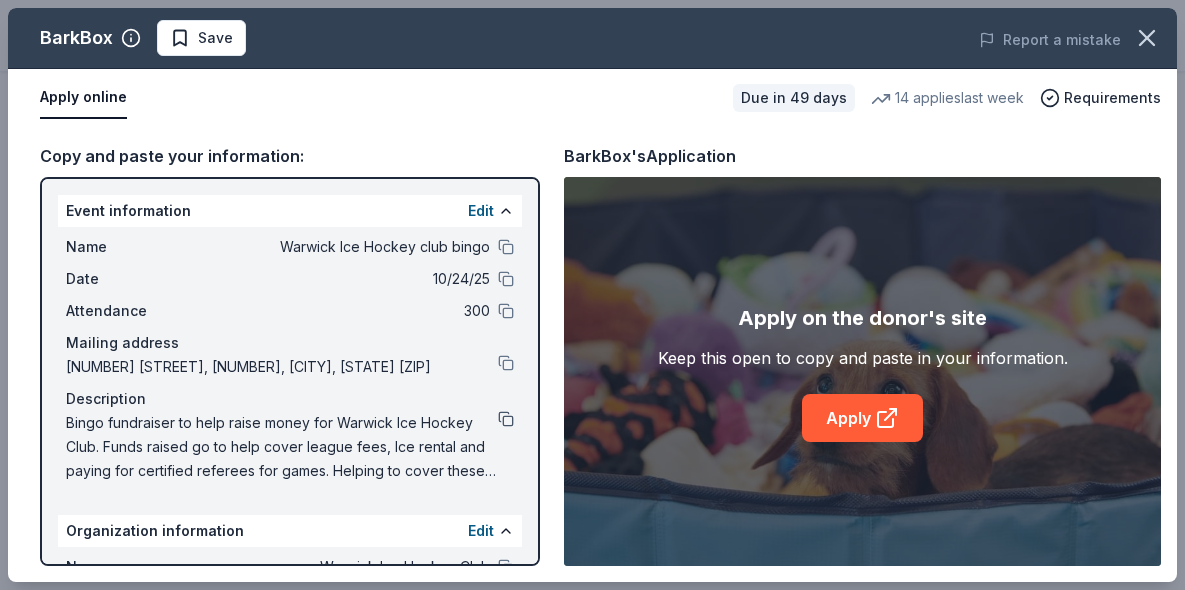 click at bounding box center (506, 419) 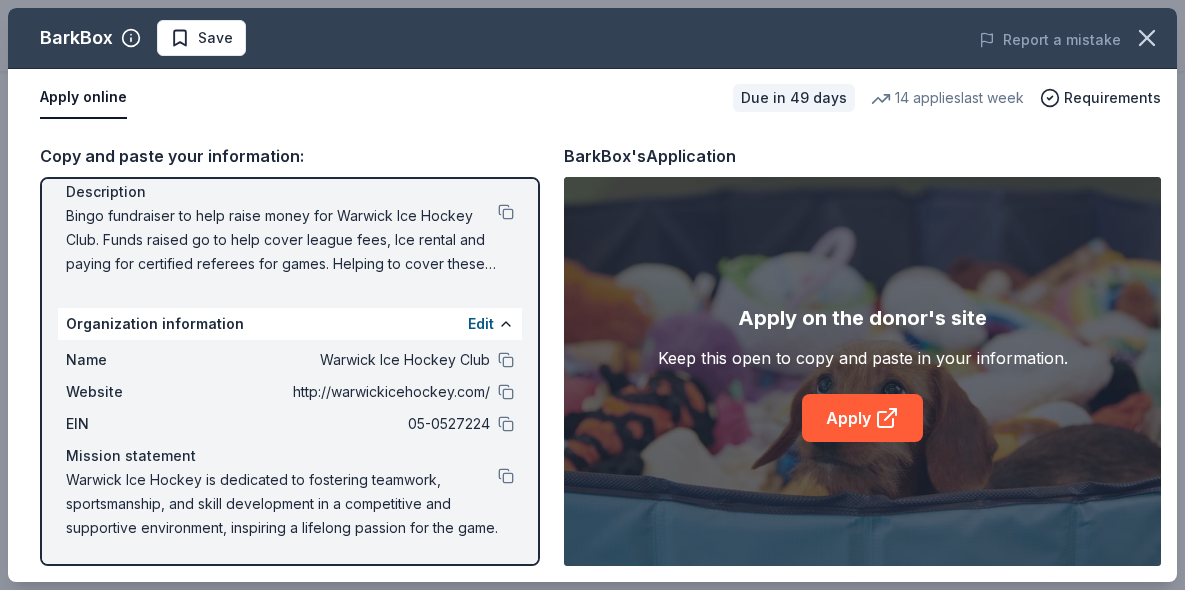 scroll, scrollTop: 207, scrollLeft: 0, axis: vertical 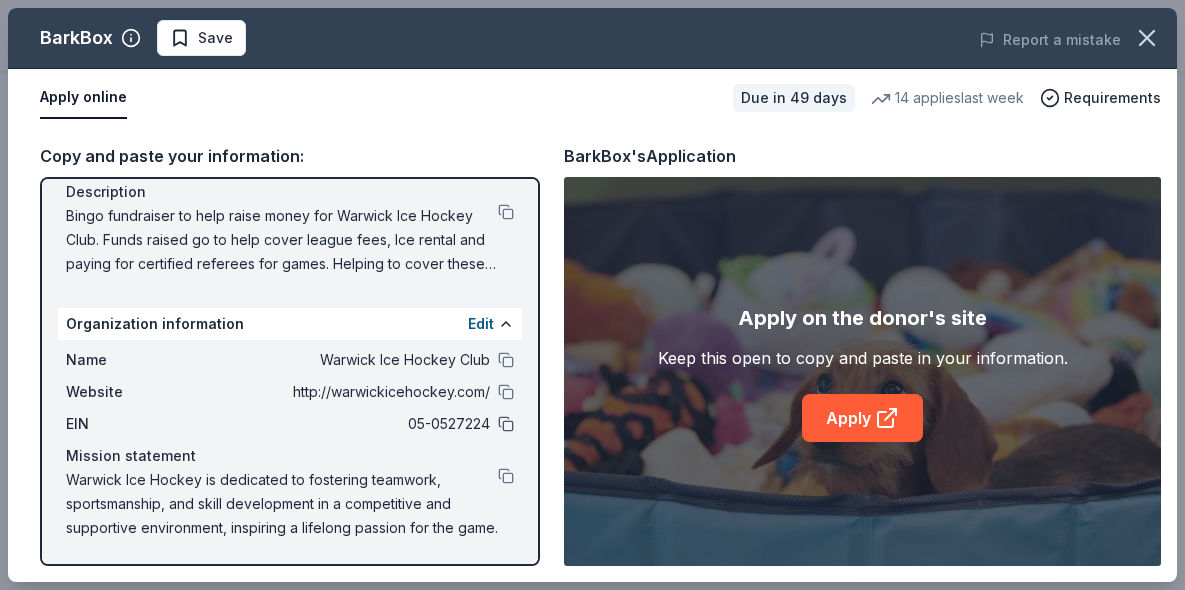 click at bounding box center [506, 424] 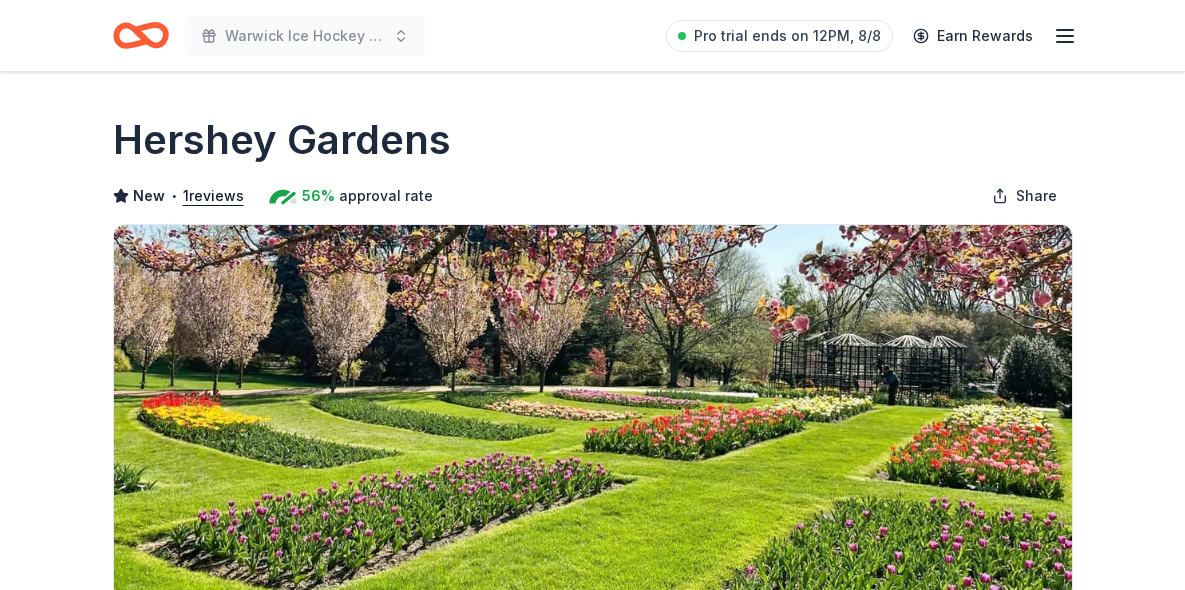 scroll, scrollTop: 352, scrollLeft: 0, axis: vertical 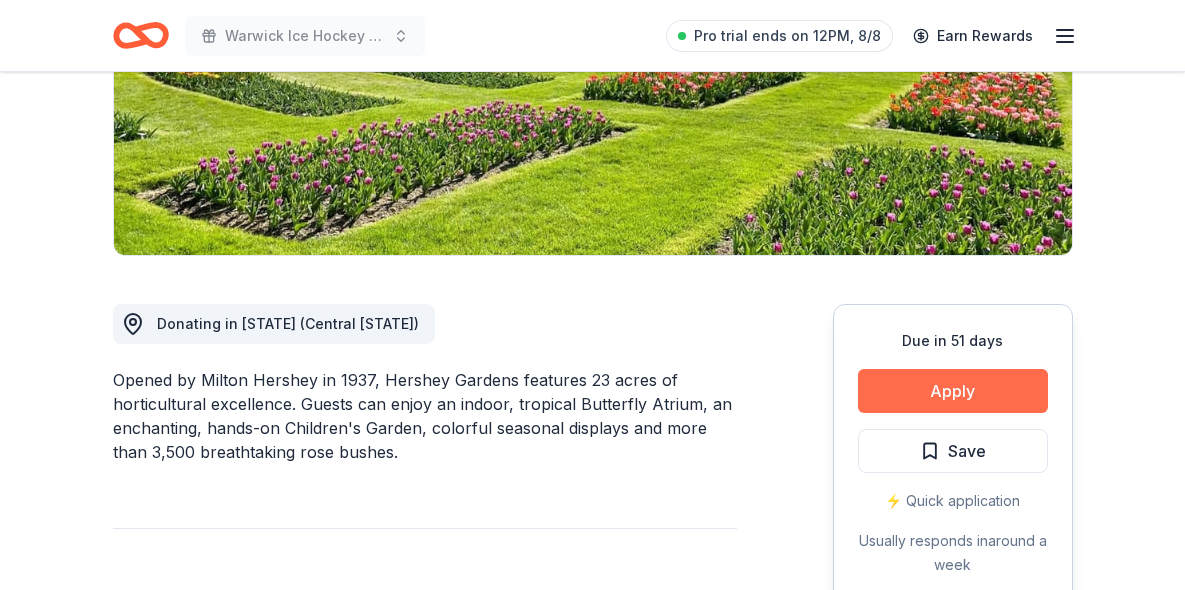 click on "Apply" at bounding box center [953, 391] 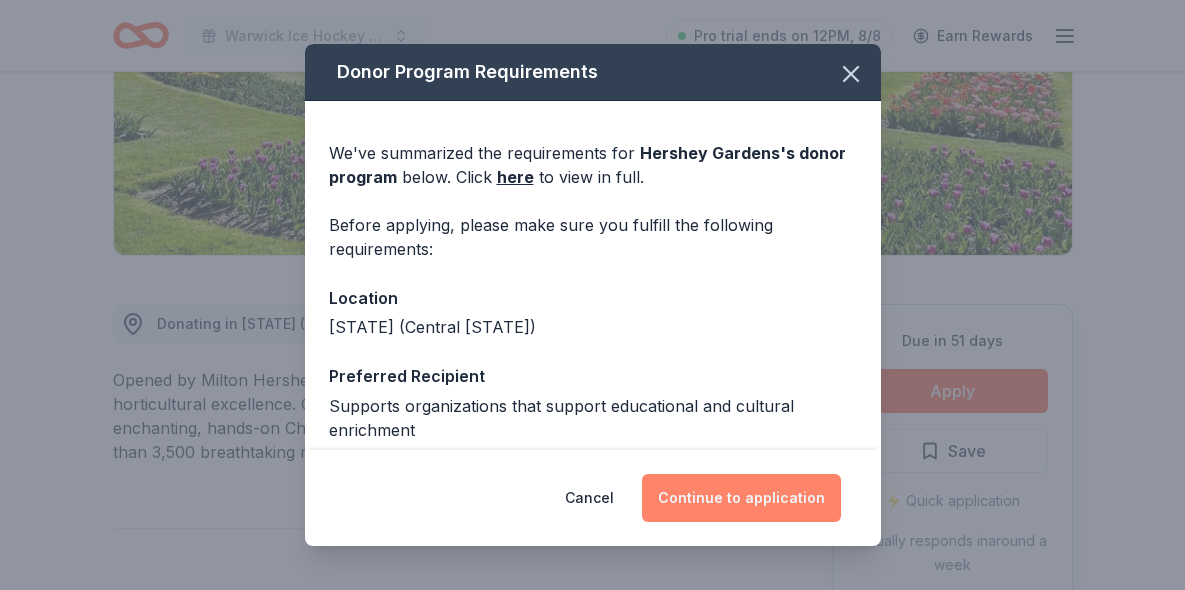 click on "Continue to application" at bounding box center [741, 498] 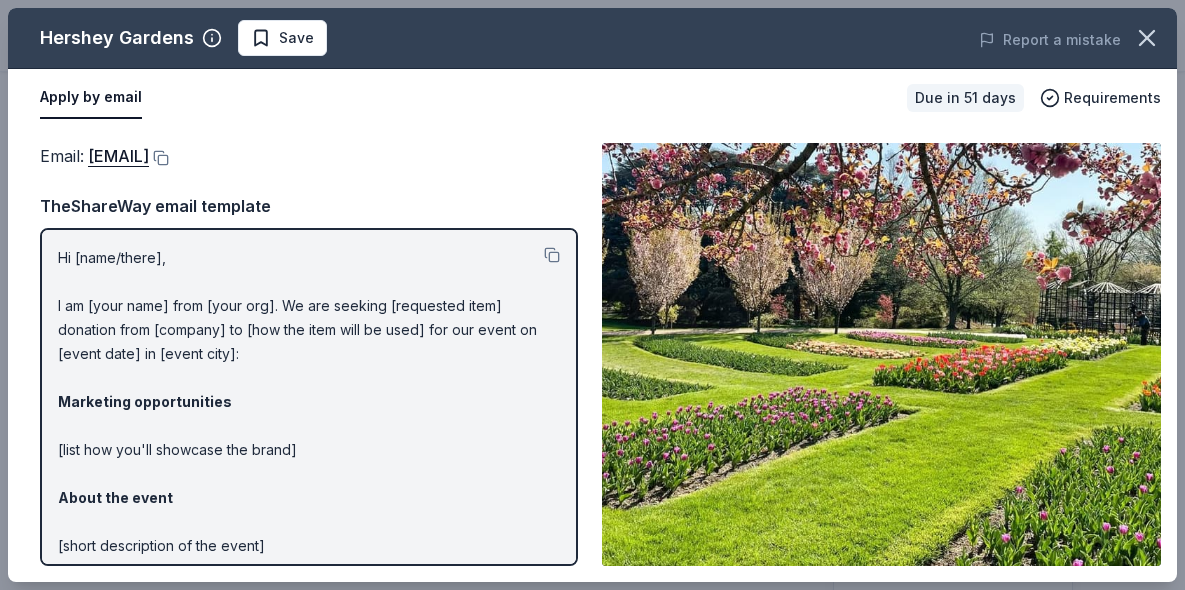 scroll, scrollTop: 0, scrollLeft: 0, axis: both 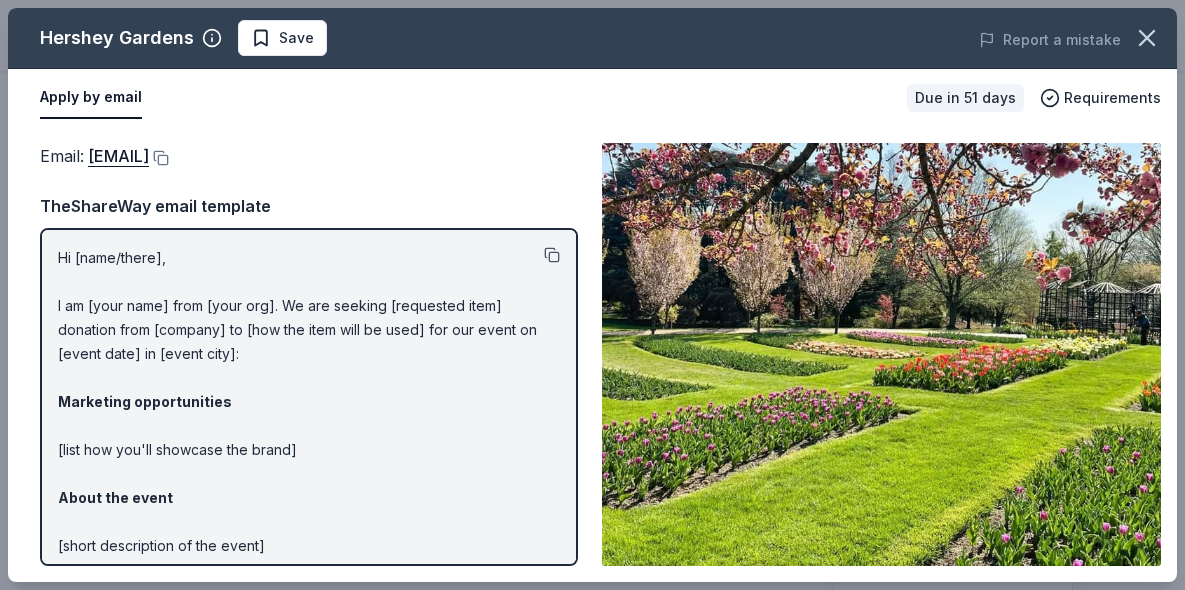 click at bounding box center (552, 255) 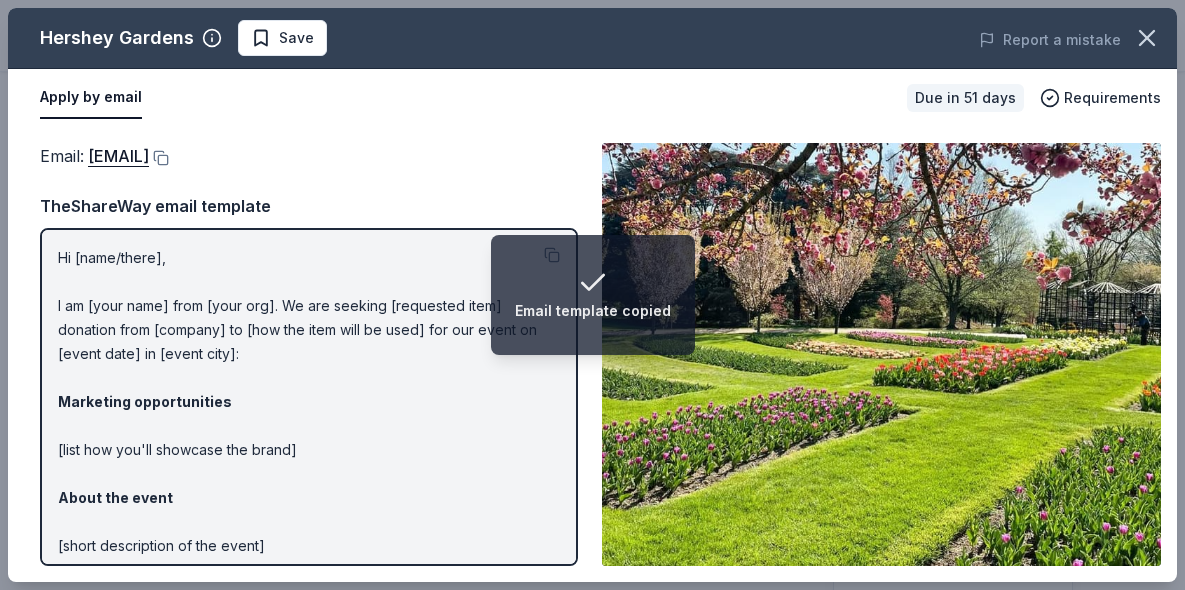 click at bounding box center [881, 354] 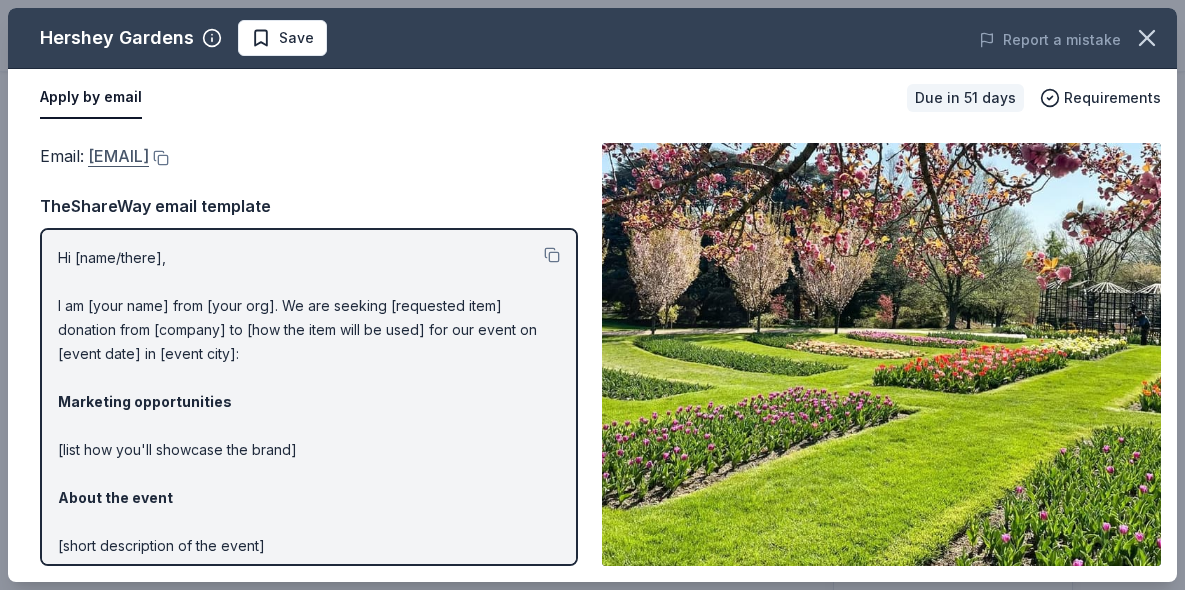 click on "[EMAIL]" at bounding box center [118, 156] 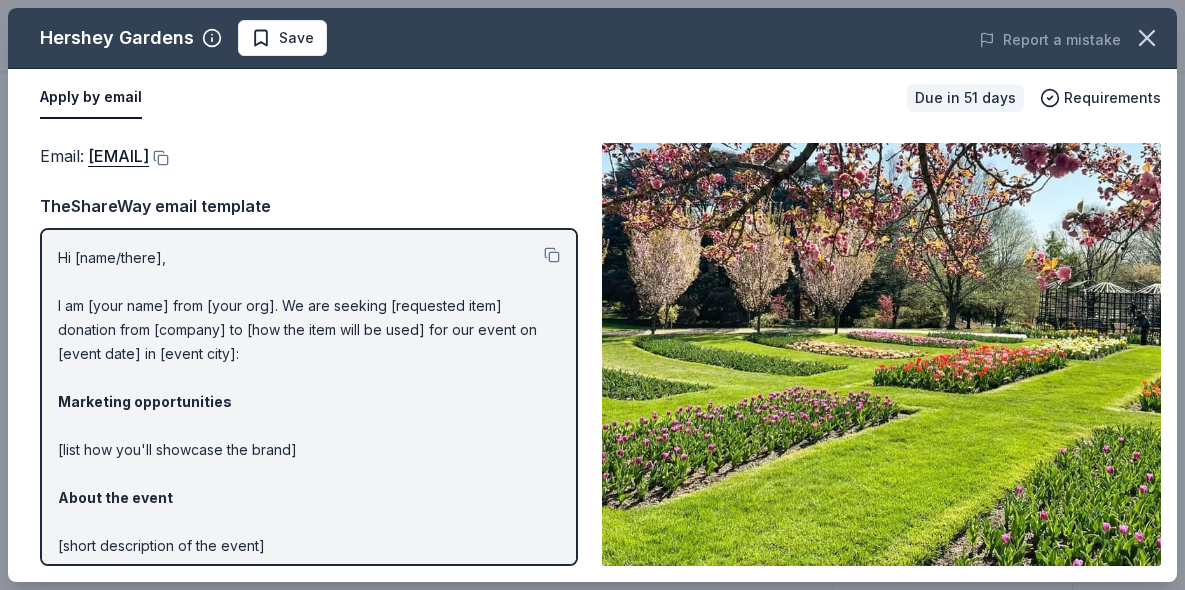 drag, startPoint x: 164, startPoint y: 310, endPoint x: 83, endPoint y: 312, distance: 81.02469 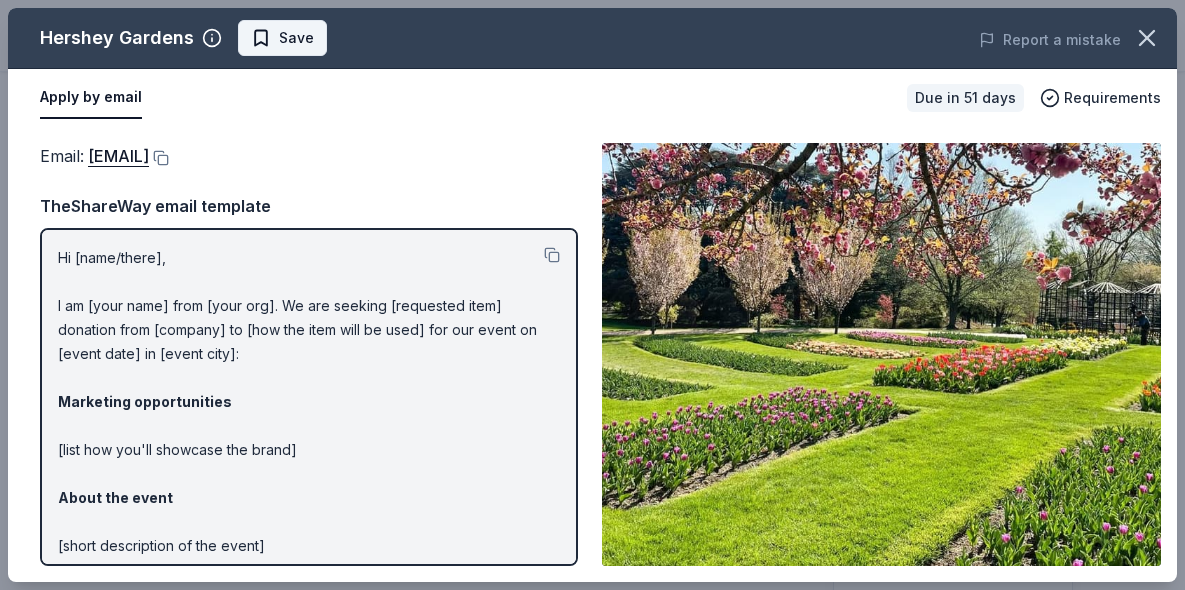 click on "Save" at bounding box center (296, 38) 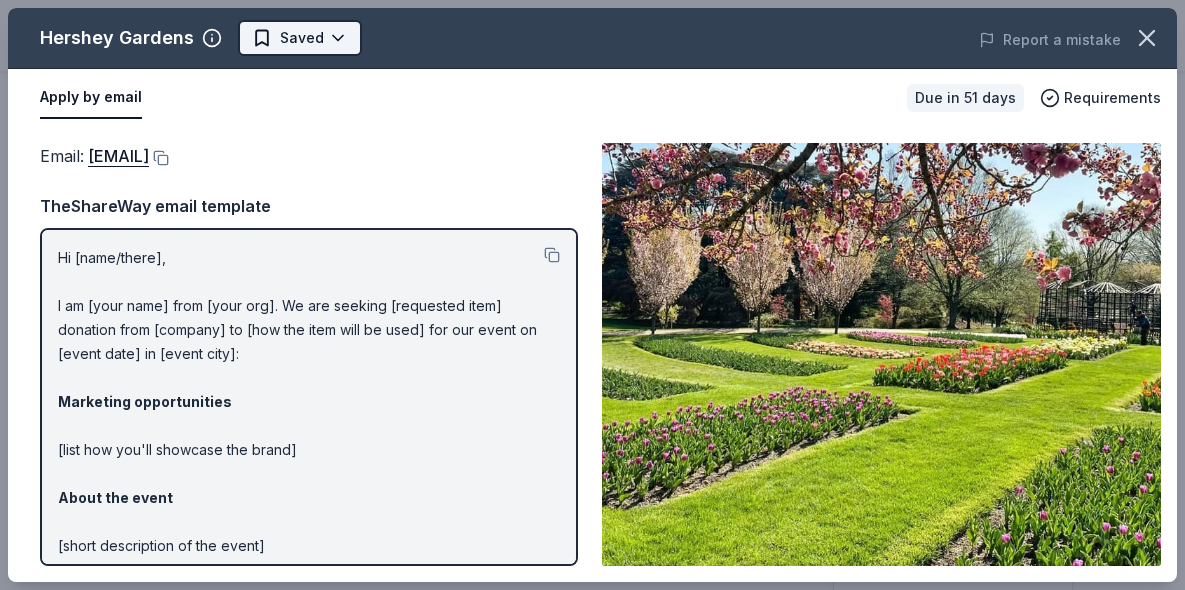 click on "Warwick Ice Hockey club bingo Pro trial ends on 12PM, 8/8 Earn Rewards Due in 51 days Share Hershey Gardens New • 1  reviews 56% approval rate Share Donating in [STATE] (Central [STATE]) Opened by Milton Hershey in 1937, Hershey Gardens features 23 acres of horticultural excellence. Guests can enjoy an indoor, tropical Butterfly Atrium, an enchanting, hands-on Children's Garden, colorful seasonal displays and more than 3,500 breathtaking rose bushes. What they donate 4 adult tickets Auction & raffle Donation is small & easy to send to guests Who they donate to  Preferred Supports organizations that support educational and cultural enrichment Art & Culture Education 501(c)(3) required 56% approval rate 56 % approved 1 % declined 43 % no response Hershey Gardens is  a generous donor :  they are likely to respond and approve your request if you fit their criteria. We ' re collecting data on   donation value ; check back soon. Due in 51 days Apply Saved ⚡️ Quick application Usually responds in  Updated  New" at bounding box center [592, -57] 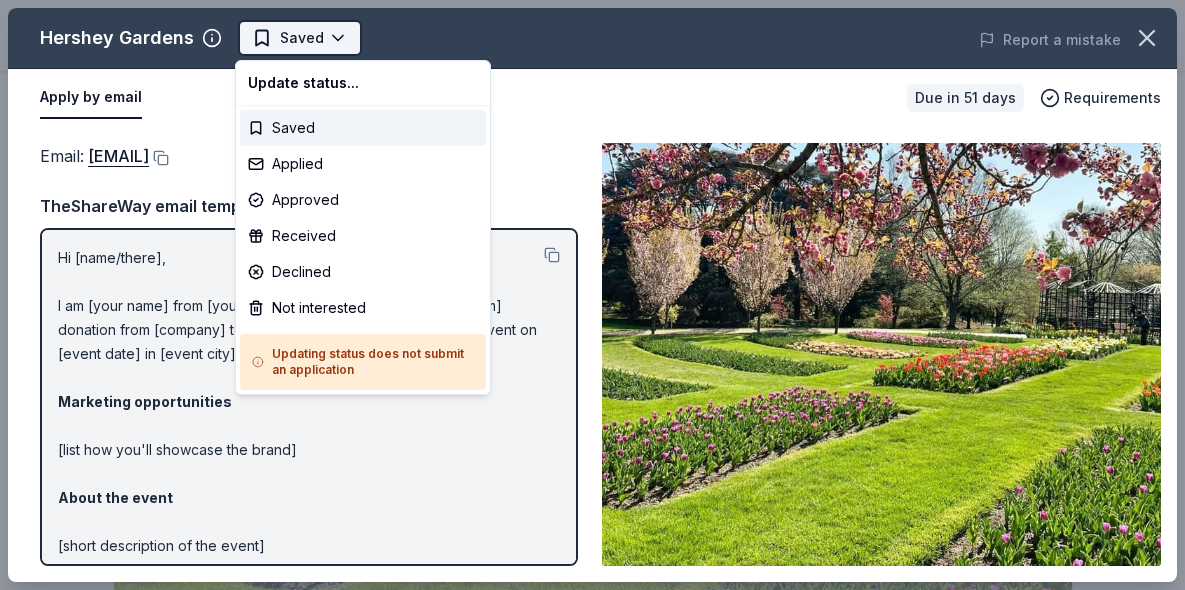 scroll, scrollTop: 0, scrollLeft: 0, axis: both 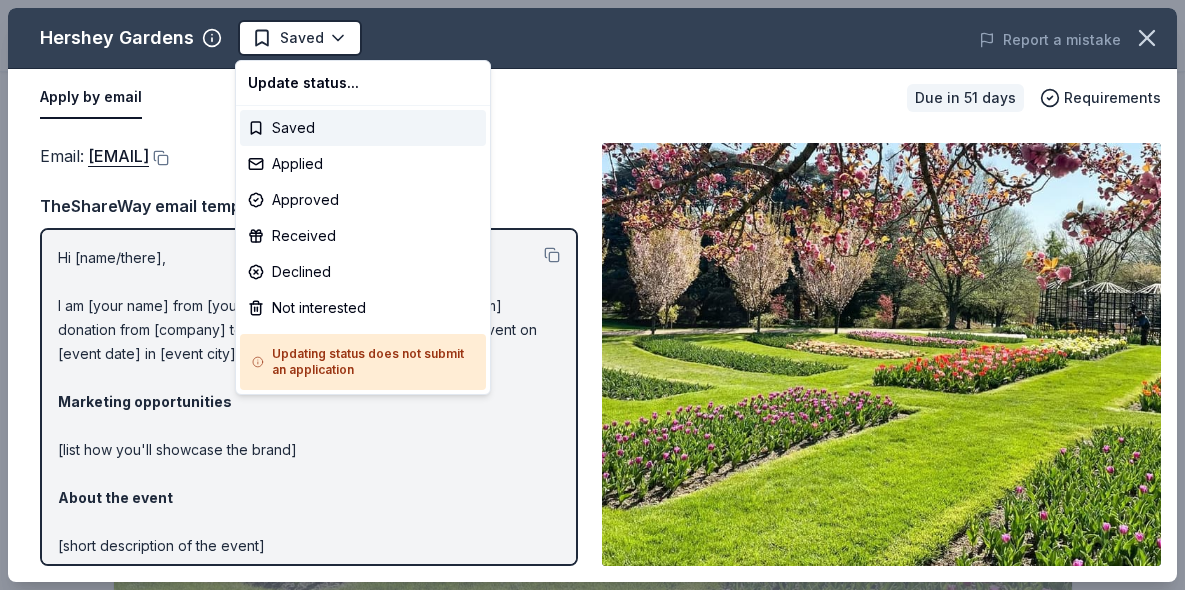 click on "Warwick Ice Hockey club bingo Saved Apply Due in 51 days Share Hershey Gardens New • 1  reviews 56% approval rate Share Donating in [STATE] (Central [STATE]) Opened by Milton Hershey in 1937, Hershey Gardens features 23 acres of horticultural excellence. Guests can enjoy an indoor, tropical Butterfly Atrium, an enchanting, hands-on Children's Garden, colorful seasonal displays and more than 3,500 breathtaking rose bushes. What they donate 4 adult tickets Auction & raffle Donation is small & easy to send to guests Who they donate to  Preferred Supports organizations that support educational and cultural enrichment Art & Culture Education 501(c)(3) required 56% approval rate 56 % approved 1 % declined 43 % no response Hershey Gardens is  a generous donor :  they are likely to respond and approve your request if you fit their criteria. We ' re collecting data on   donation value ; check back soon. Due in 51 days Apply Saved ⚡️ Quick application Usually responds in  around a week Updated  about 2 months New" at bounding box center [592, 295] 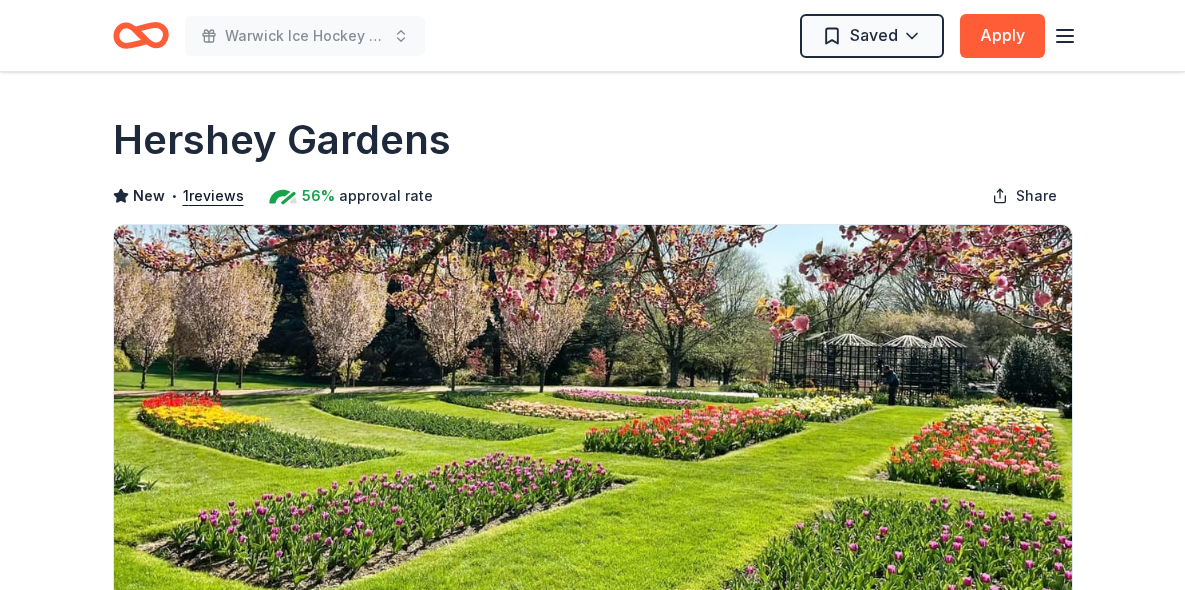 scroll, scrollTop: 448, scrollLeft: 0, axis: vertical 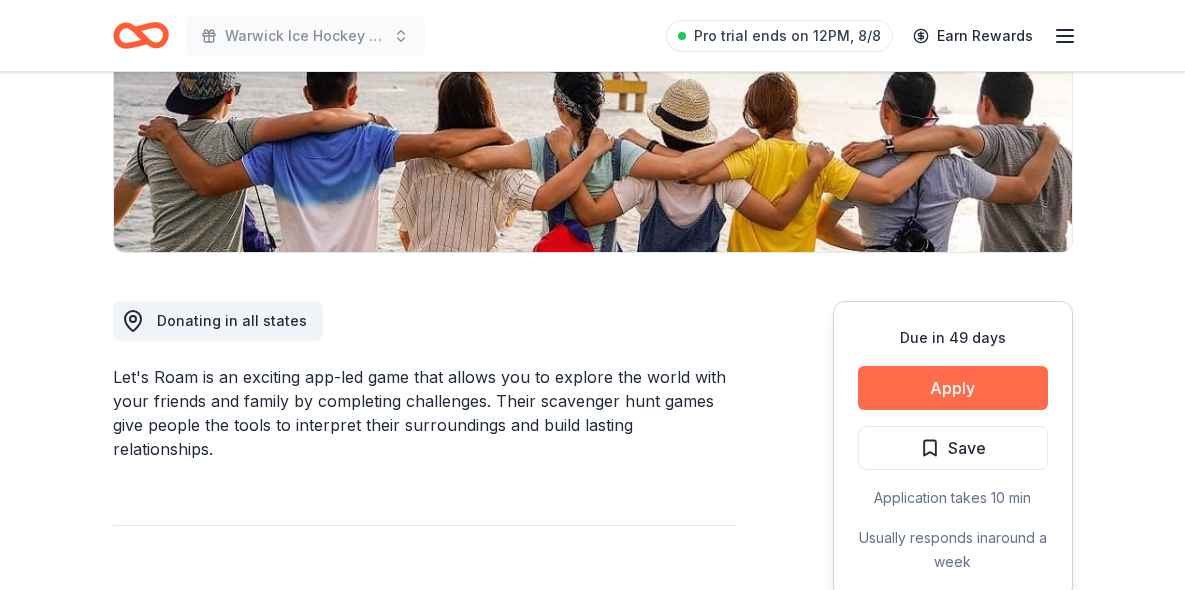 click on "Apply" at bounding box center [953, 388] 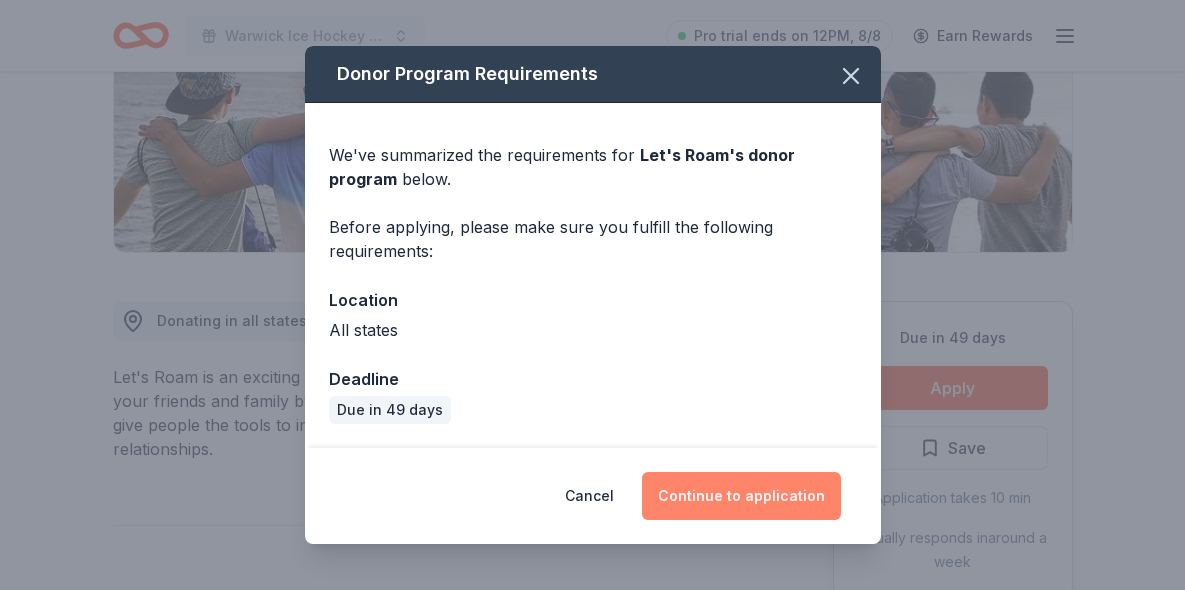 click on "Continue to application" at bounding box center (741, 496) 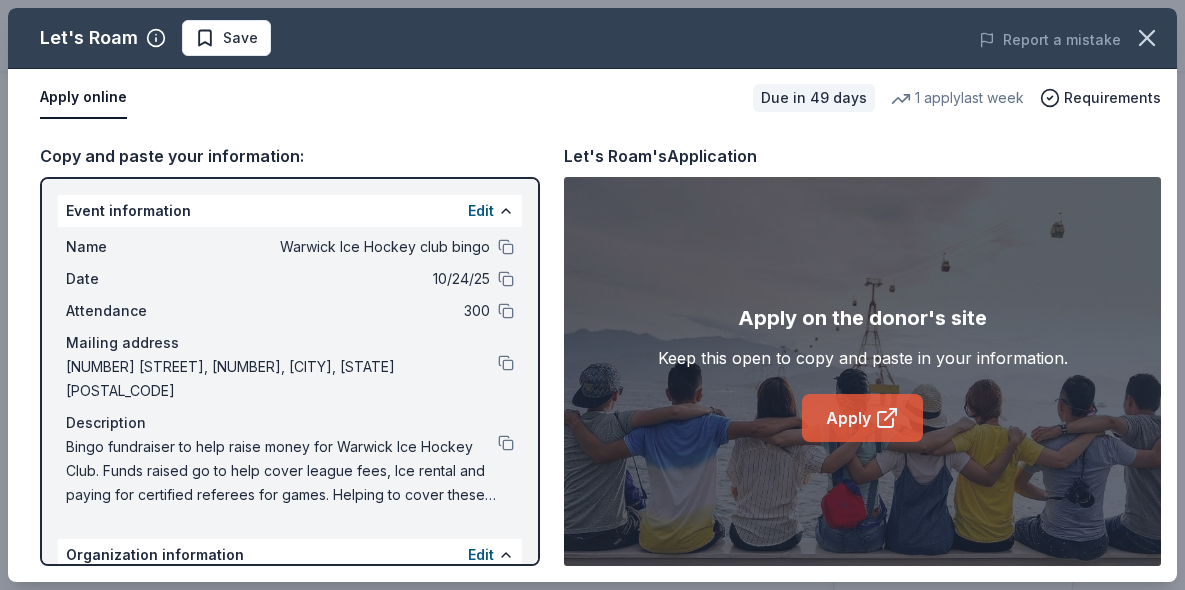 click on "Apply" at bounding box center [862, 418] 